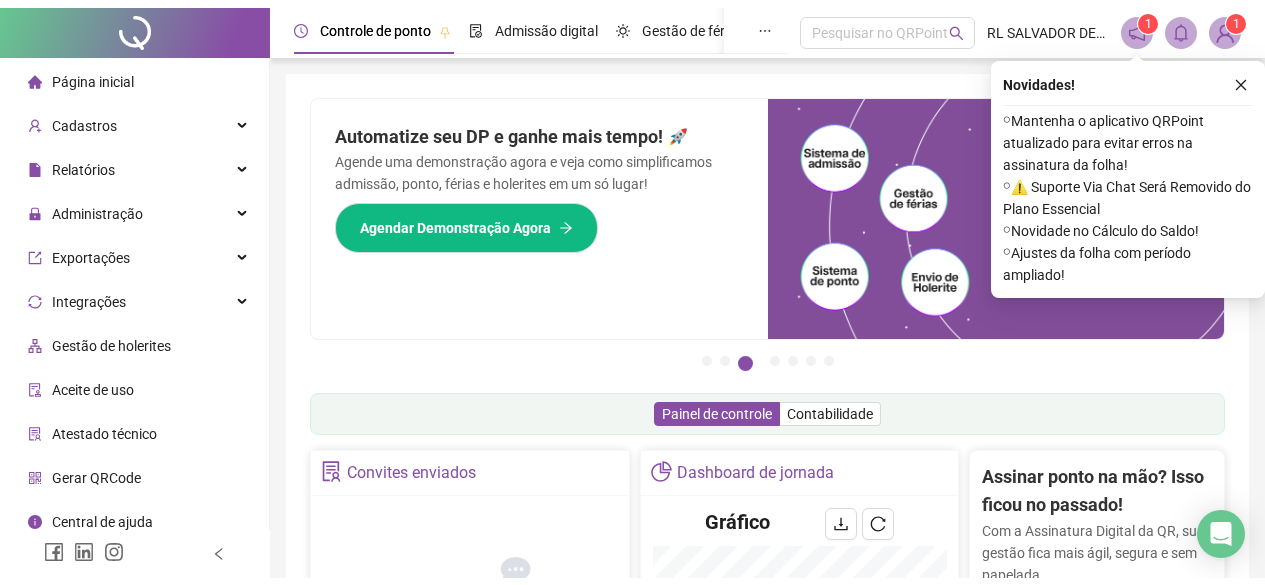 scroll, scrollTop: 0, scrollLeft: 0, axis: both 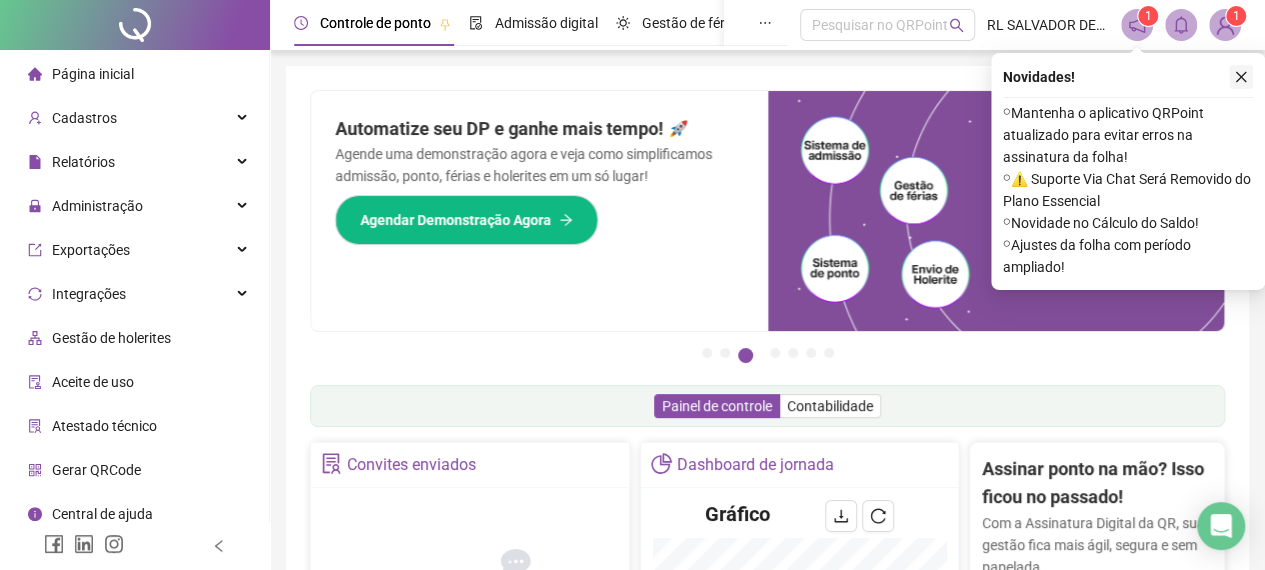click 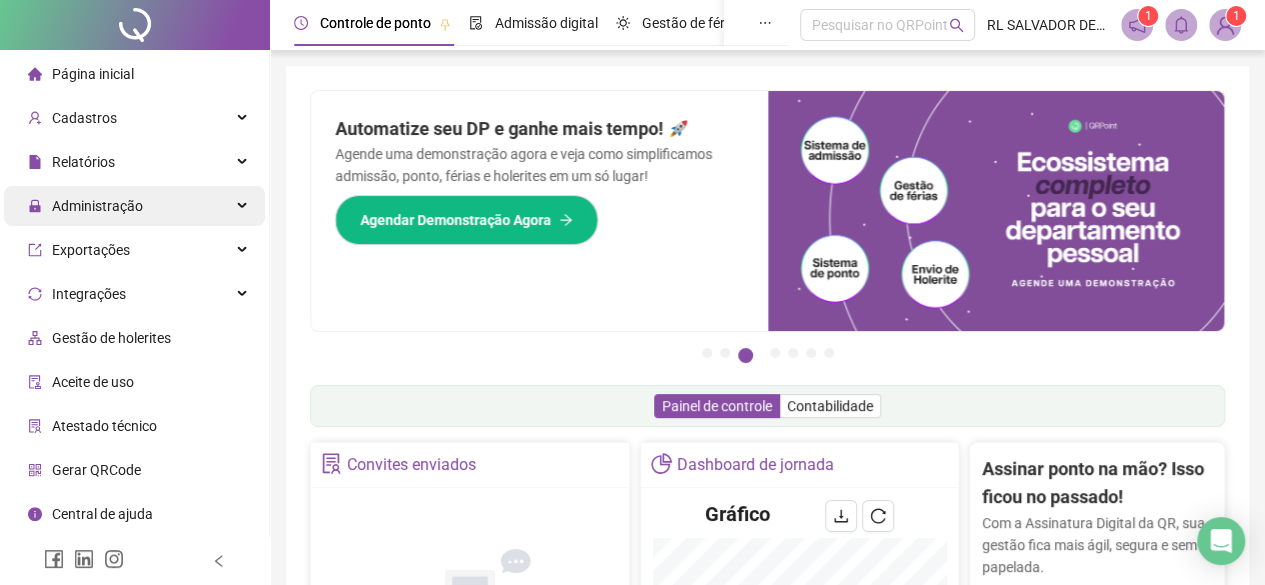 click on "Administração" at bounding box center [97, 206] 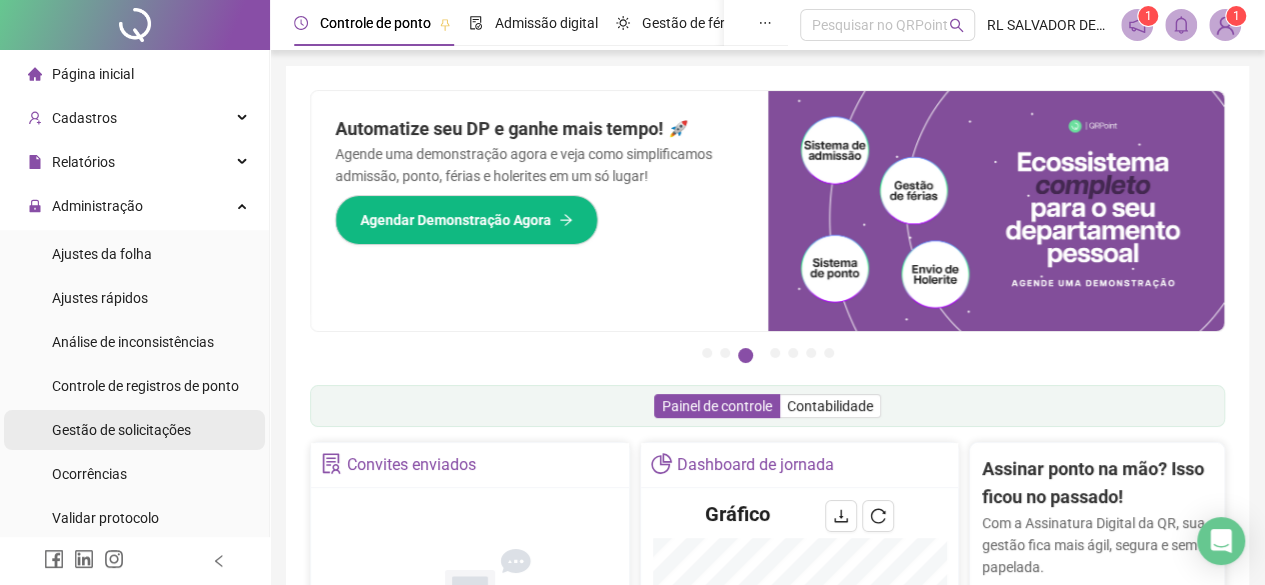 click on "Gestão de solicitações" at bounding box center (121, 430) 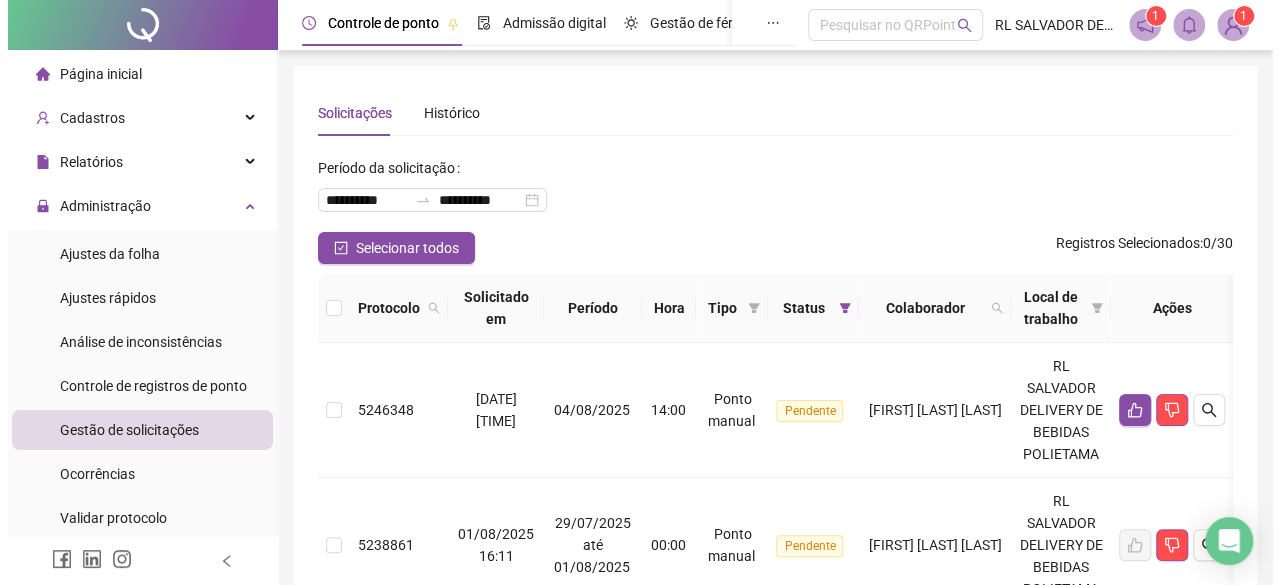 scroll, scrollTop: 200, scrollLeft: 0, axis: vertical 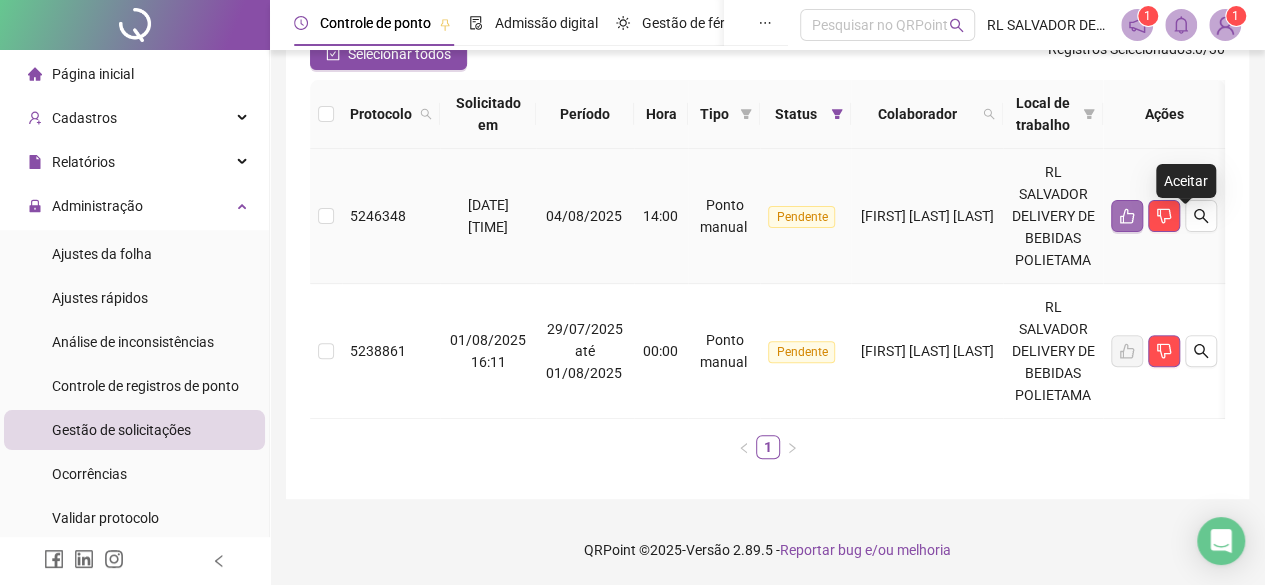 click 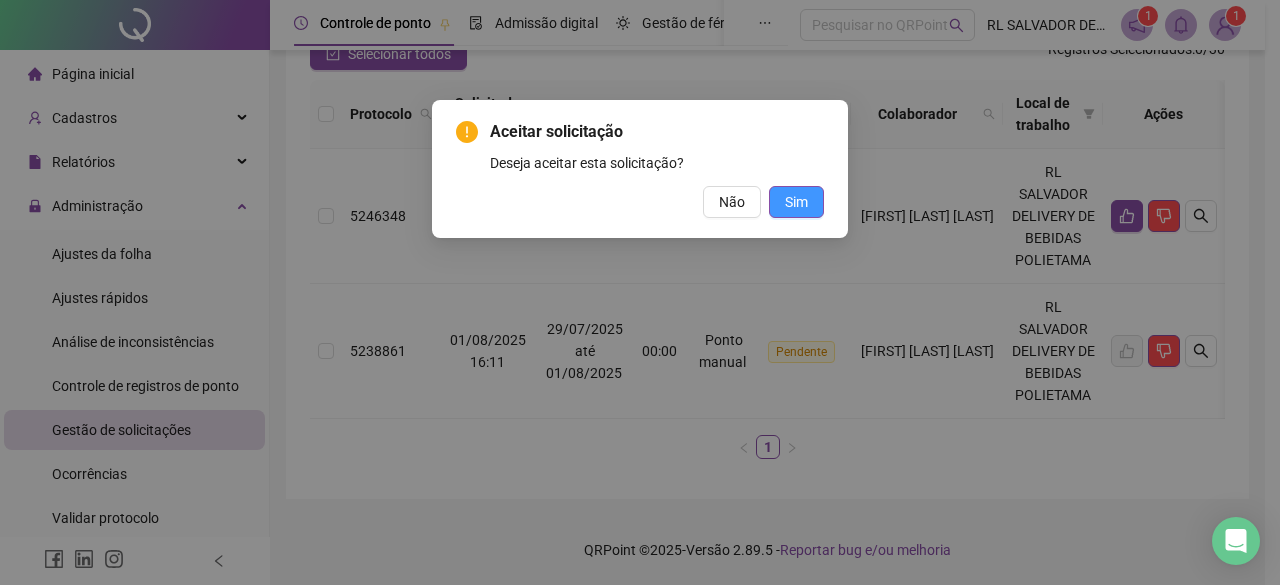 click on "Sim" at bounding box center [796, 202] 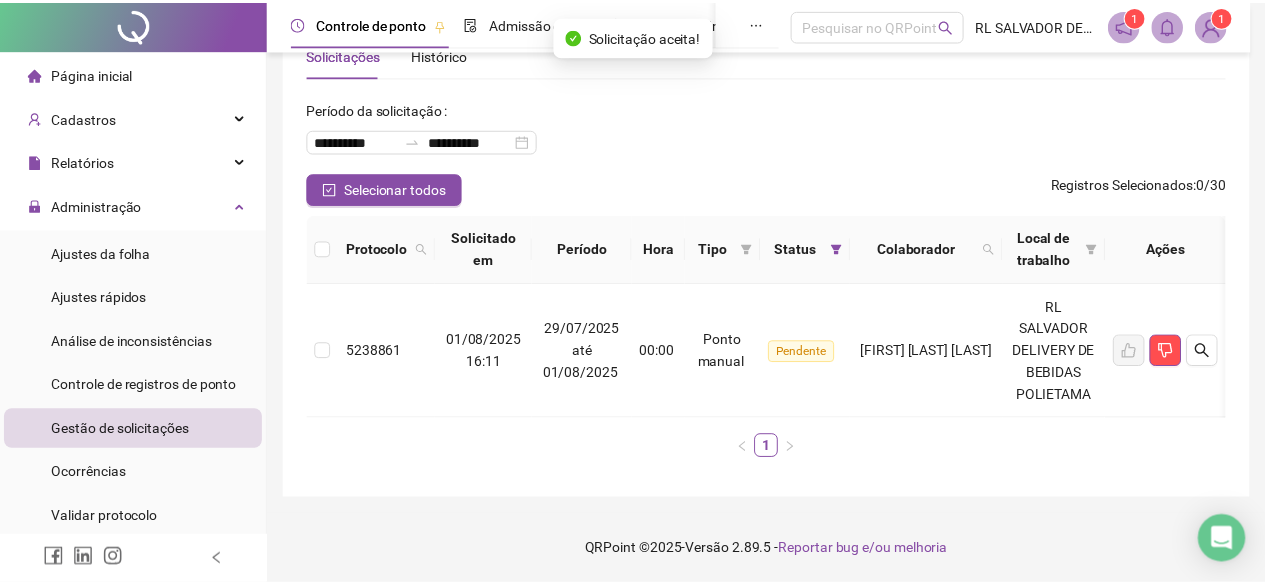 scroll, scrollTop: 95, scrollLeft: 0, axis: vertical 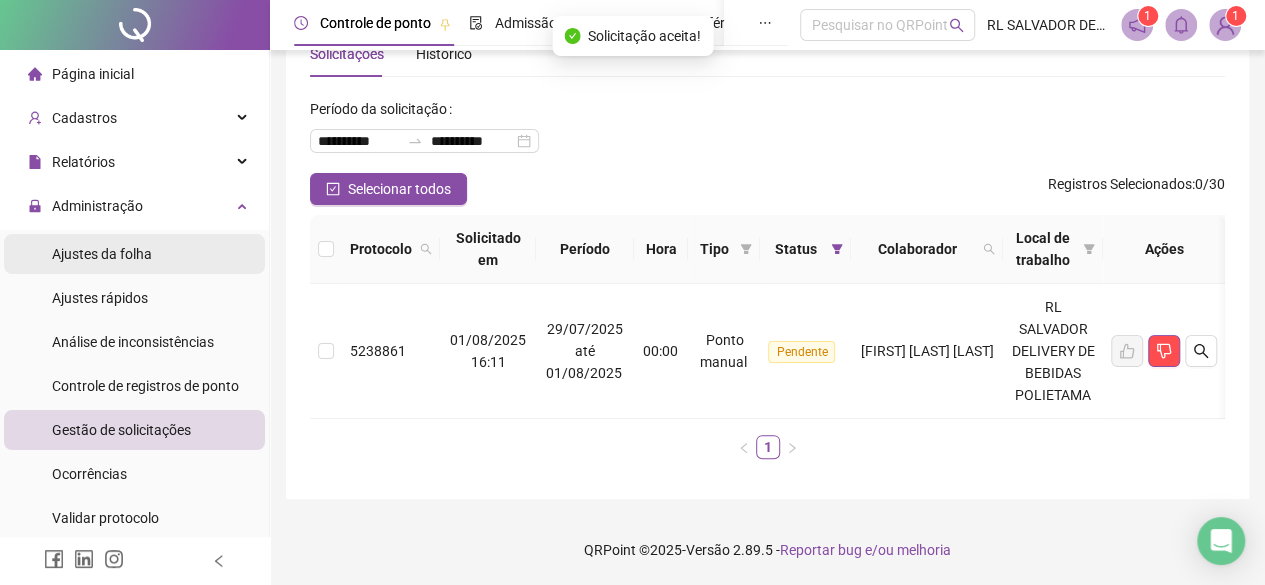 click on "Ajustes da folha" at bounding box center [102, 254] 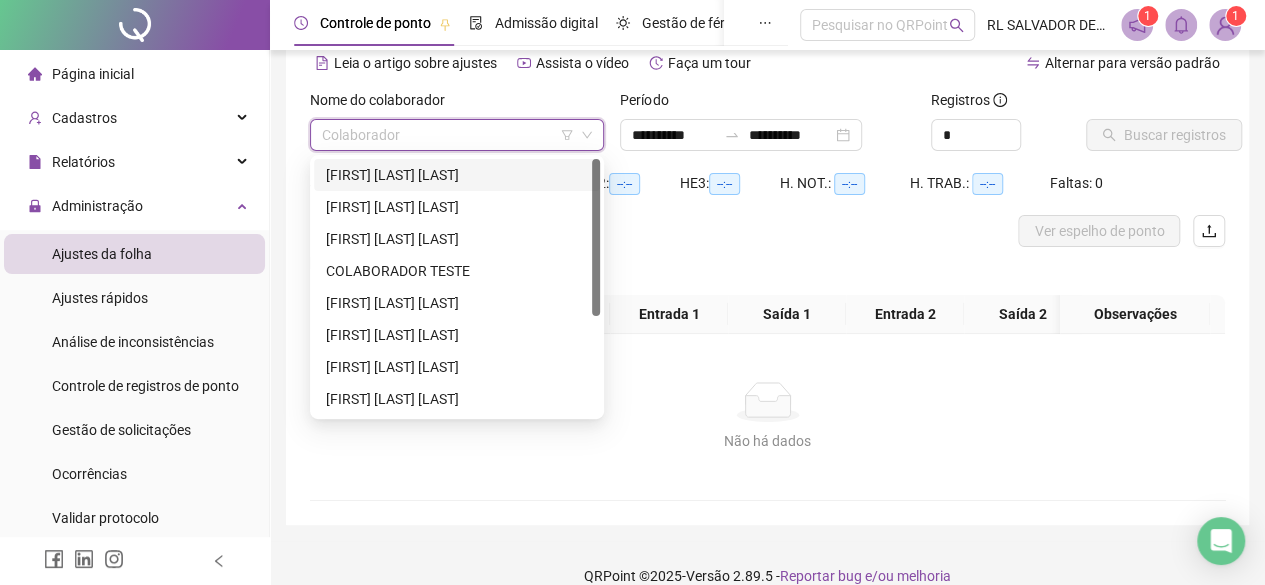click at bounding box center (448, 135) 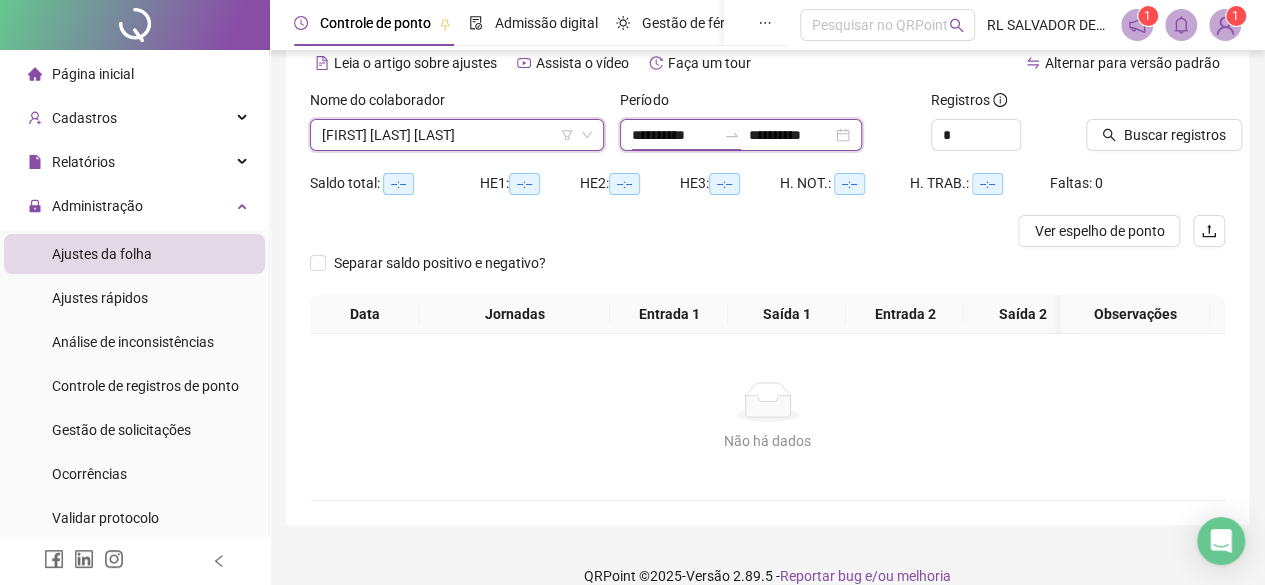 click on "**********" at bounding box center (674, 135) 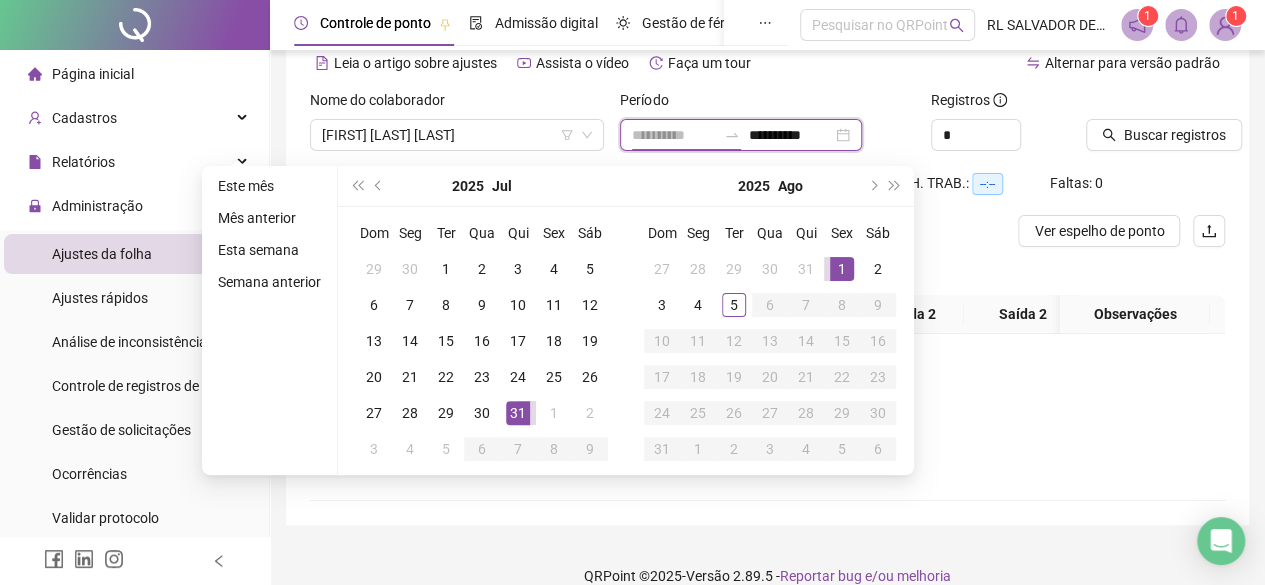 type on "**********" 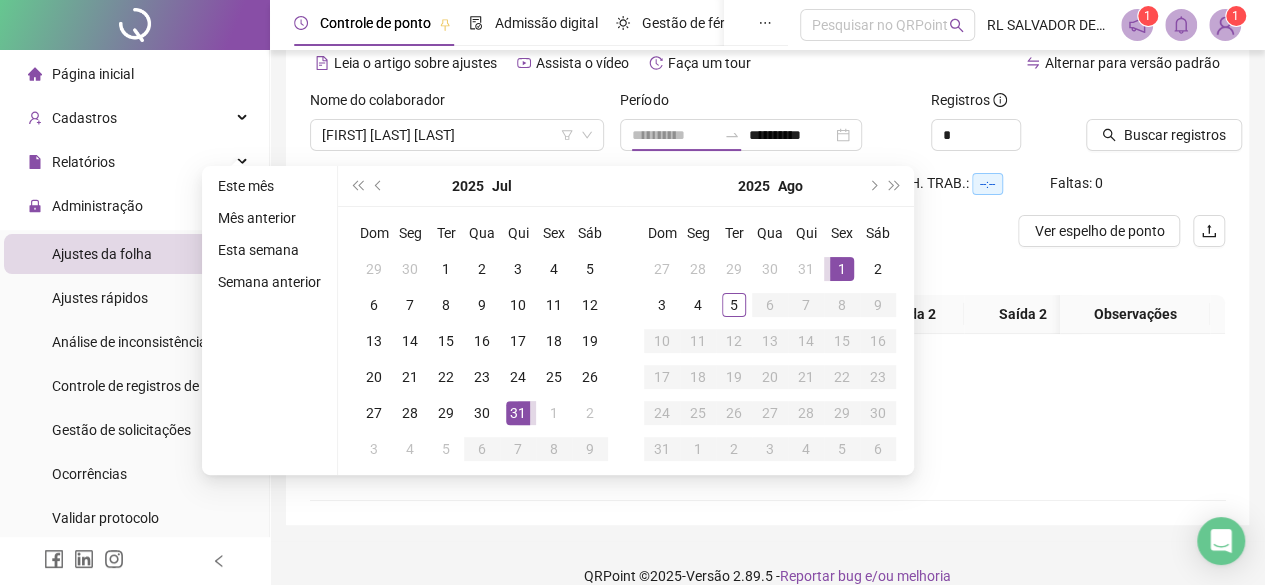 click on "1" at bounding box center [842, 269] 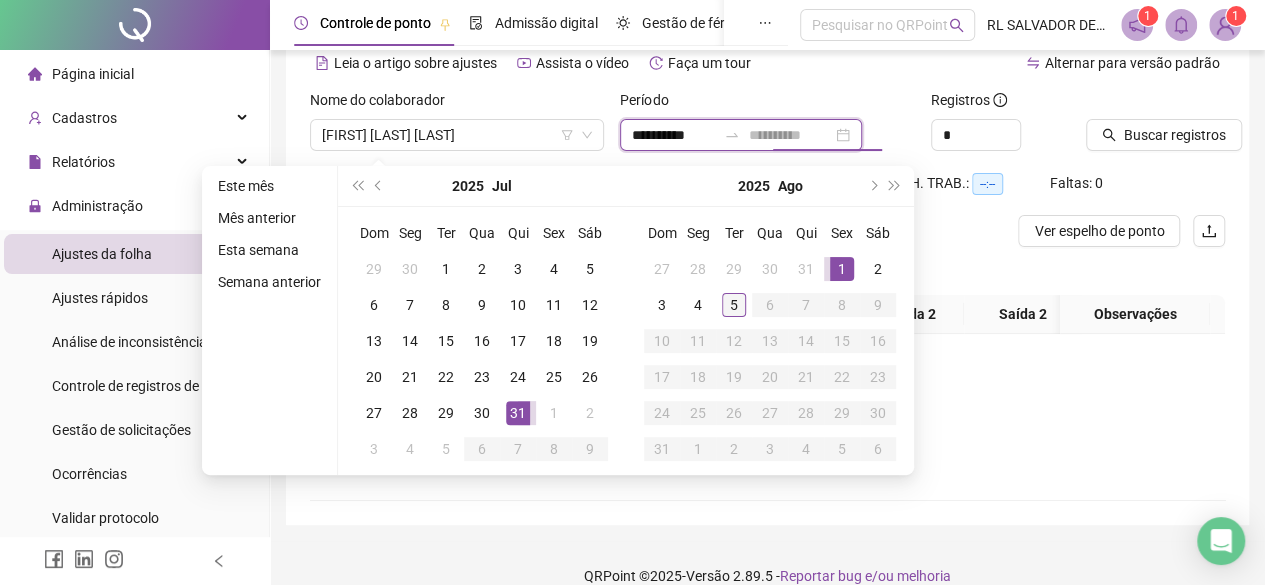 type on "**********" 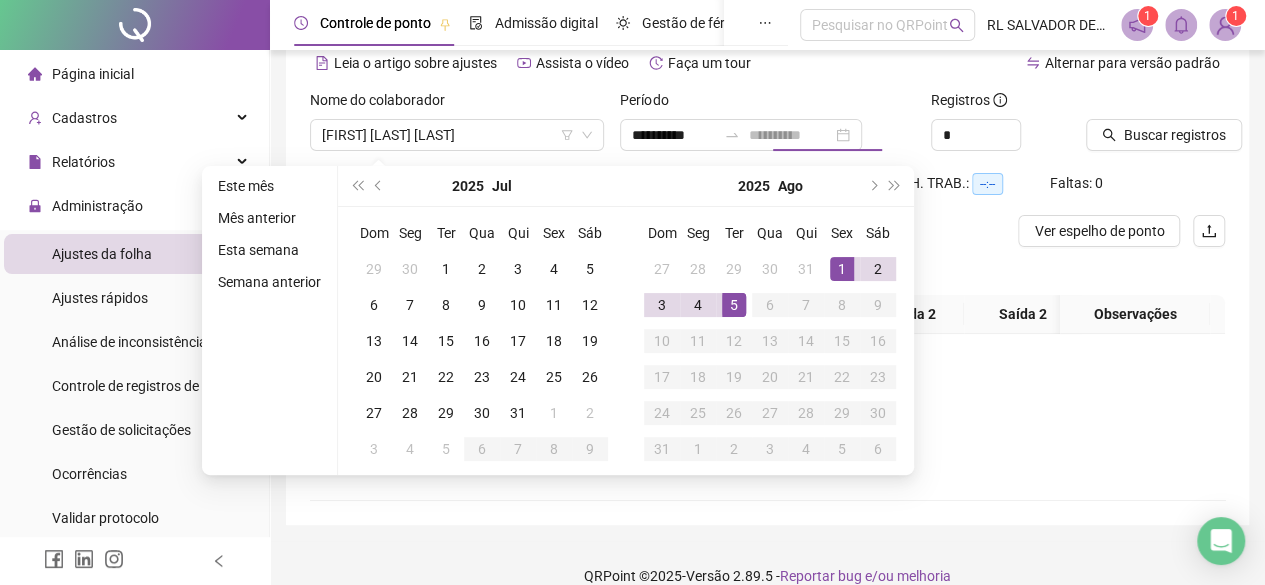 click on "5" at bounding box center [734, 305] 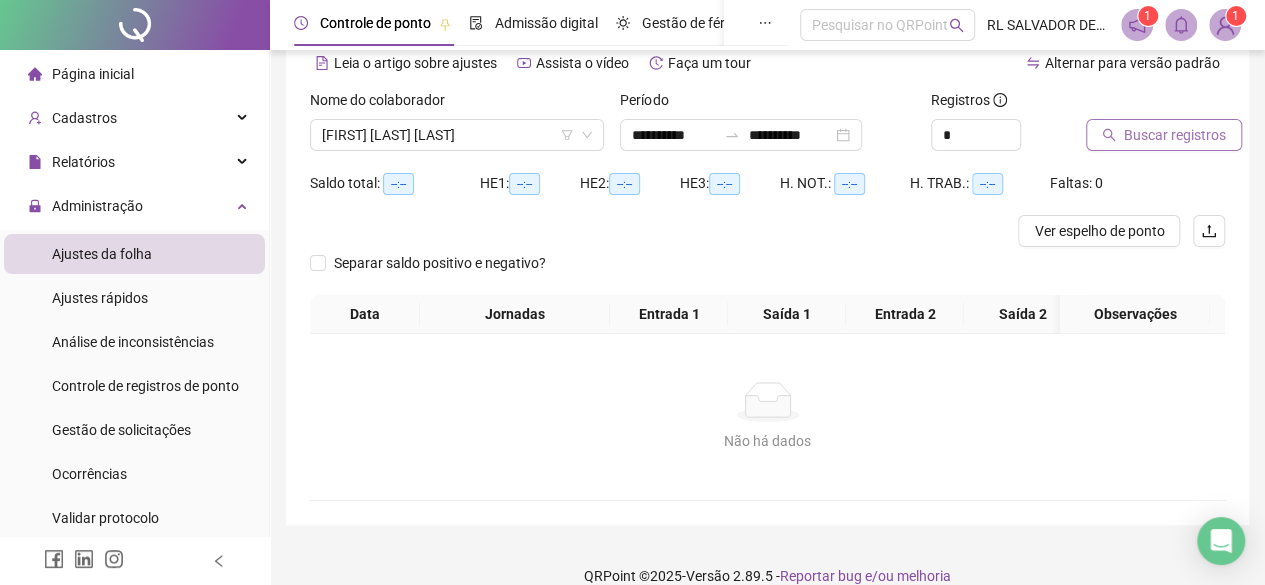 click on "Buscar registros" at bounding box center [1175, 135] 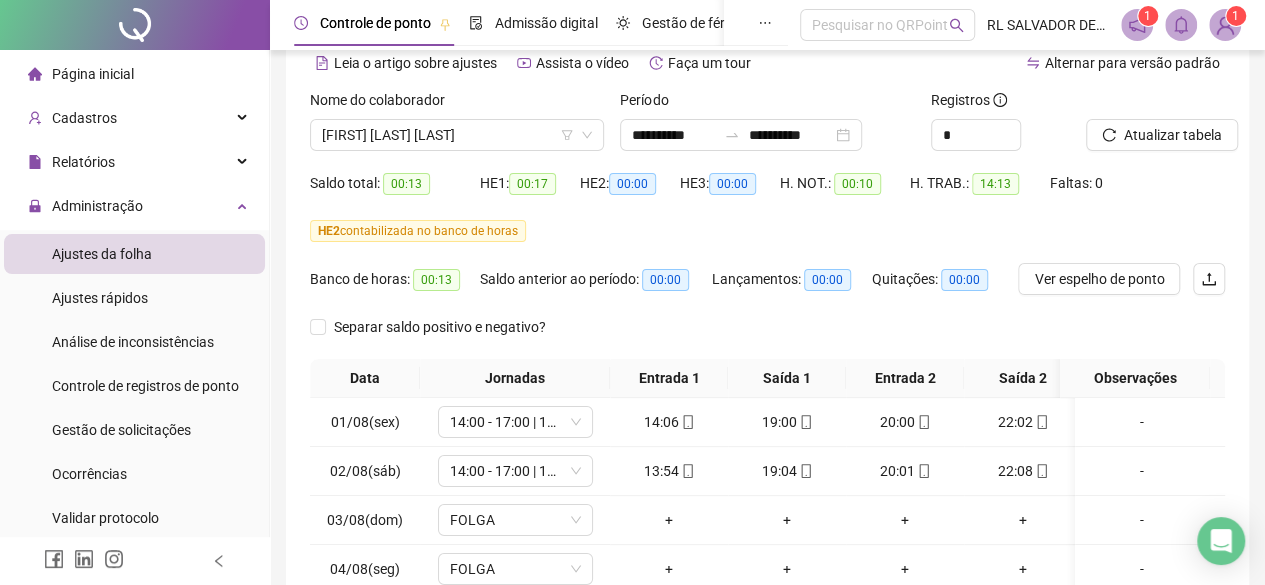 scroll, scrollTop: 295, scrollLeft: 0, axis: vertical 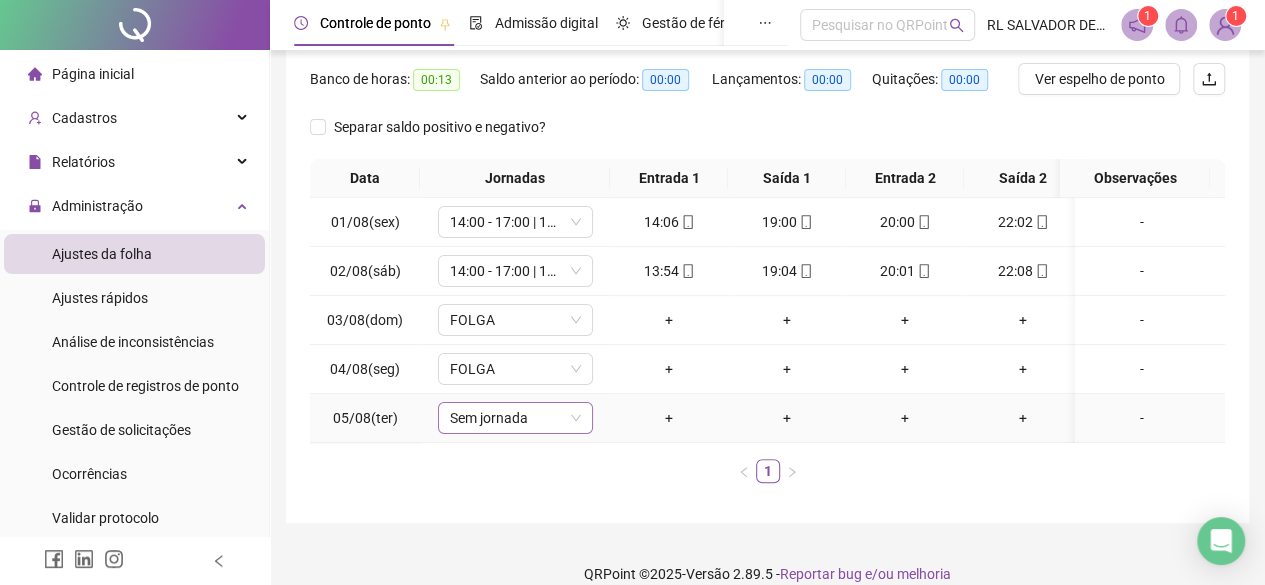 click on "Sem jornada" at bounding box center [515, 418] 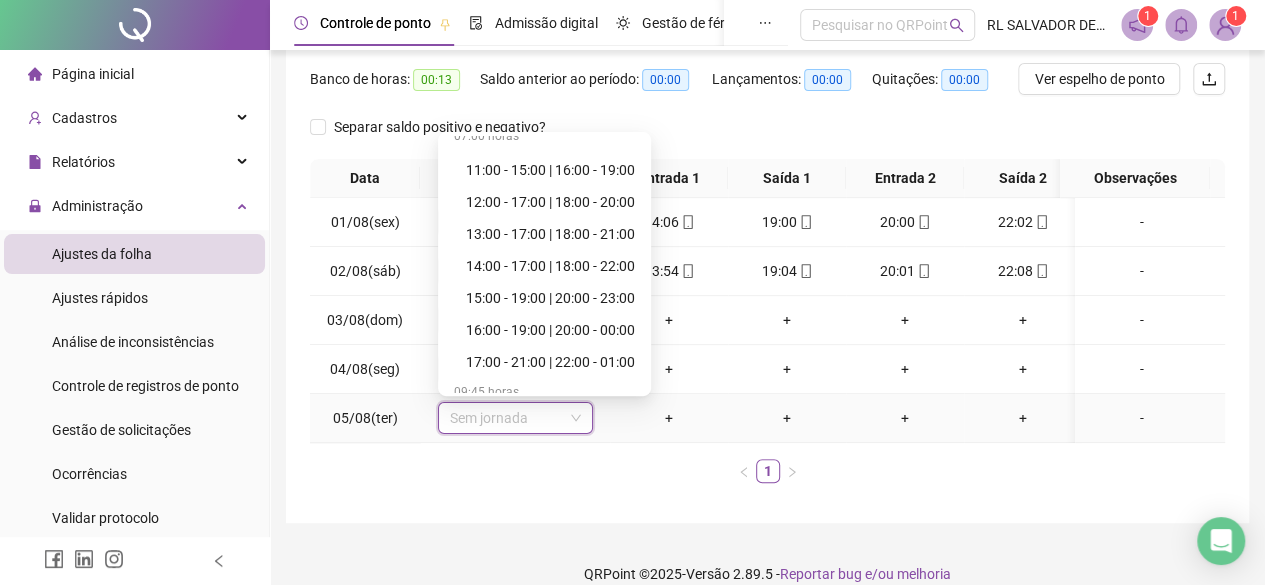 scroll, scrollTop: 1000, scrollLeft: 0, axis: vertical 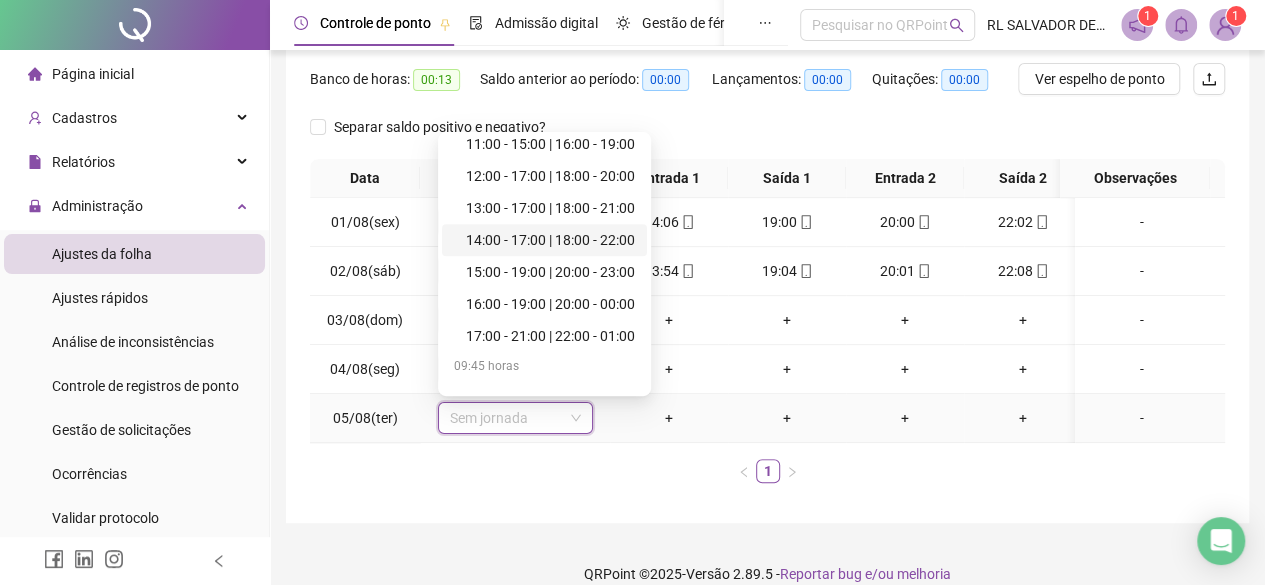 click on "14:00 - 17:00 | 18:00 - 22:00" at bounding box center [550, 240] 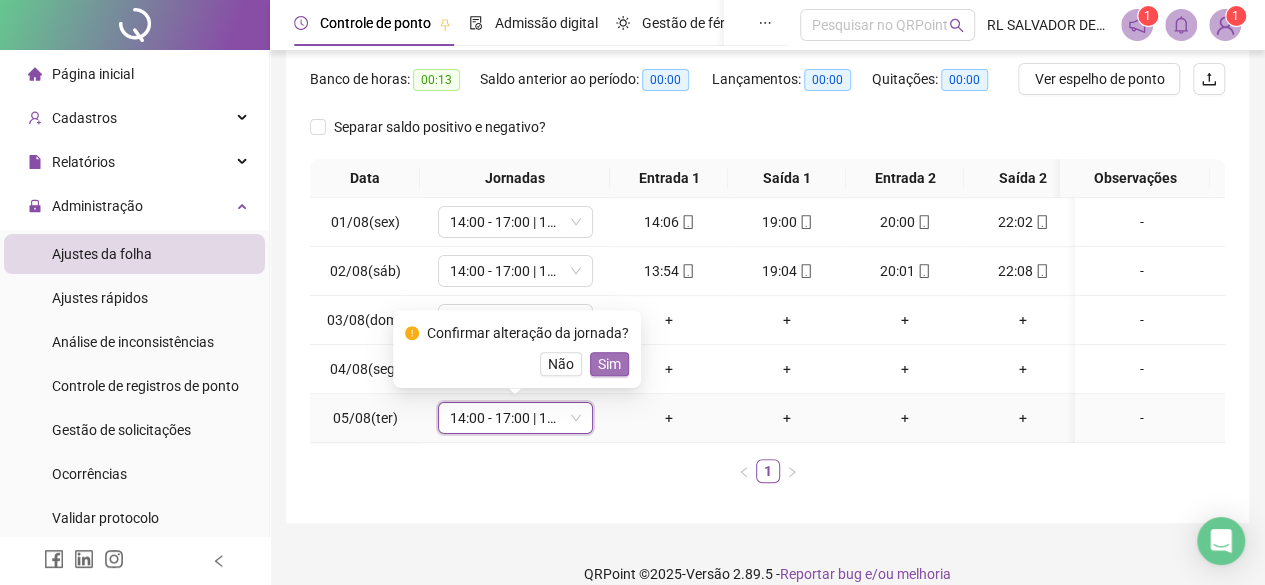 click on "Sim" at bounding box center [609, 364] 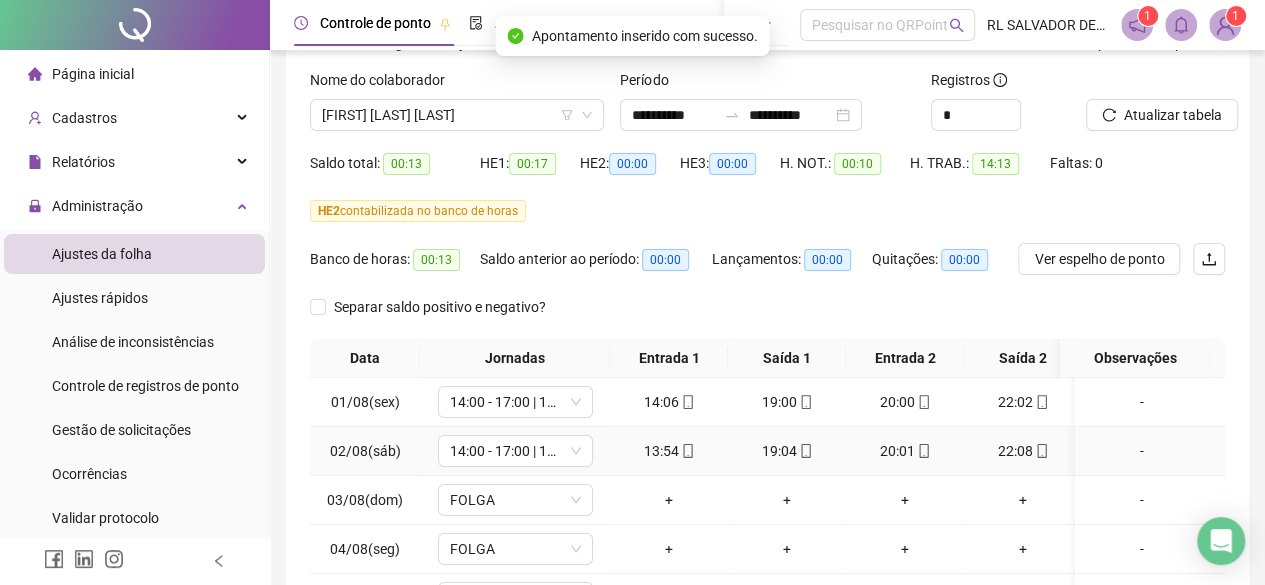 scroll, scrollTop: 0, scrollLeft: 0, axis: both 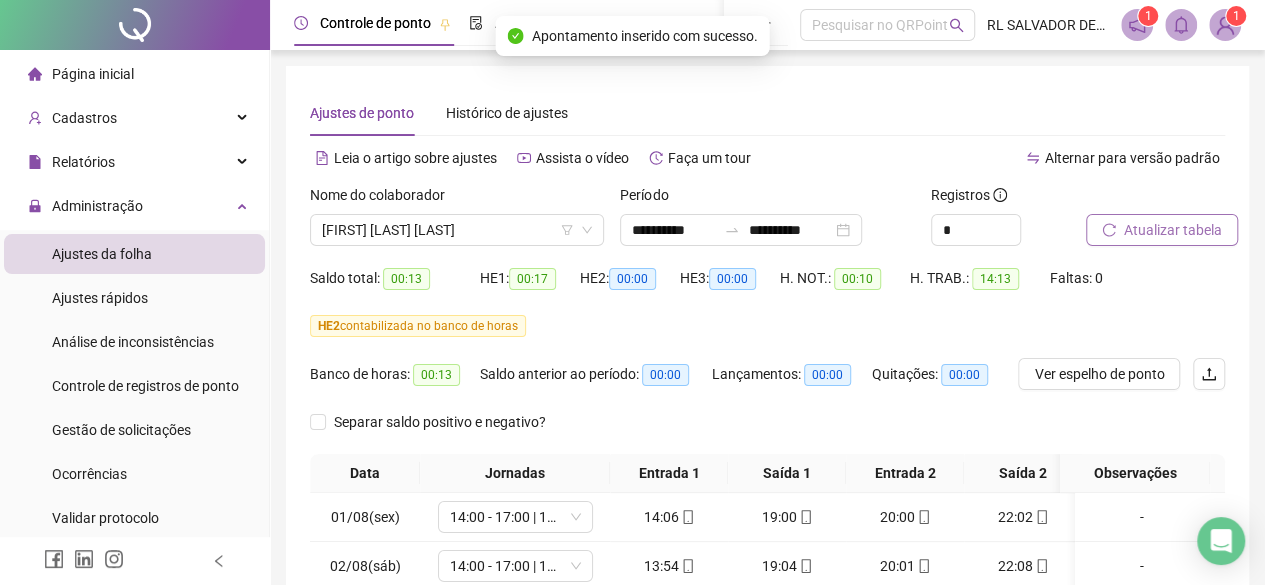 click on "Atualizar tabela" at bounding box center [1173, 230] 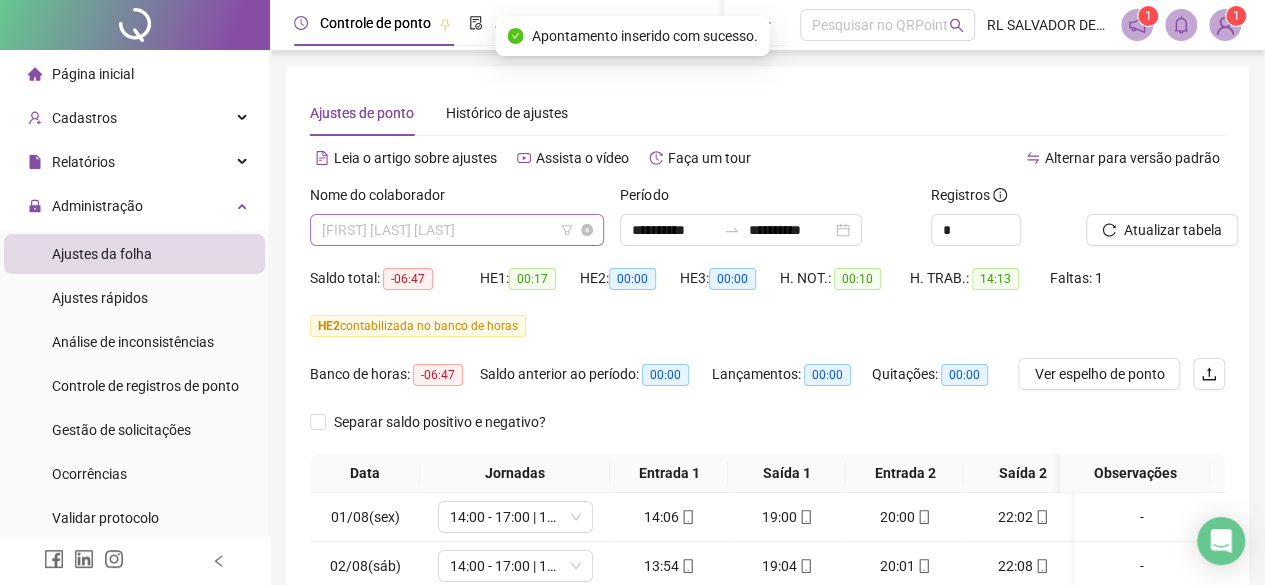 click on "[FIRST] [LAST] [LAST]" at bounding box center (457, 230) 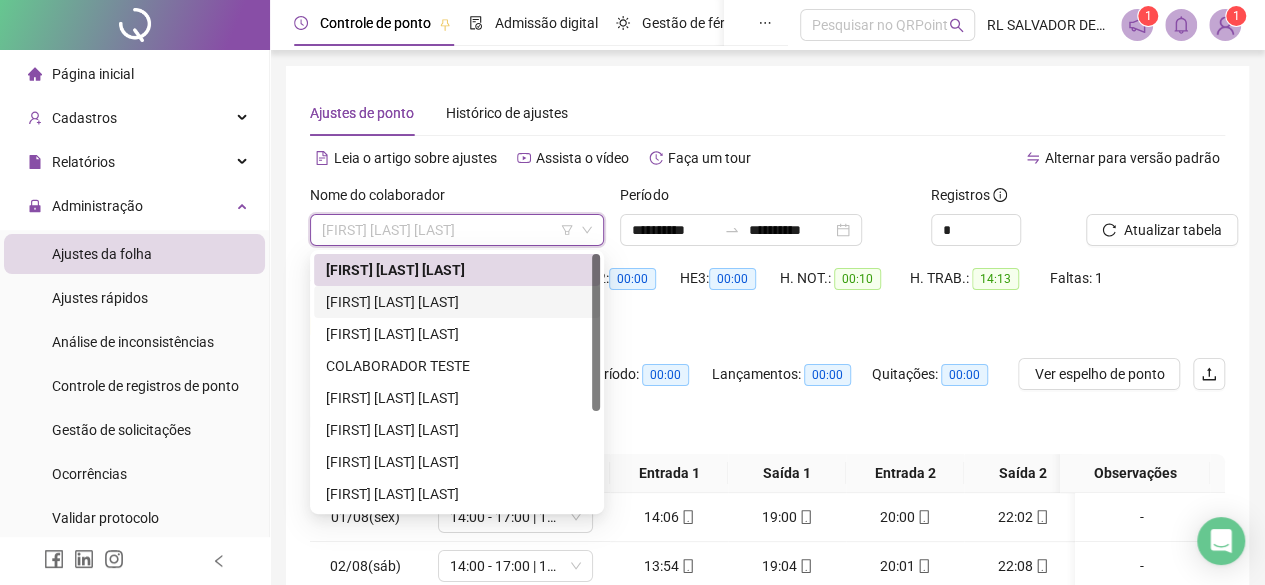 click on "[FIRST] [LAST] [LAST]" at bounding box center (457, 302) 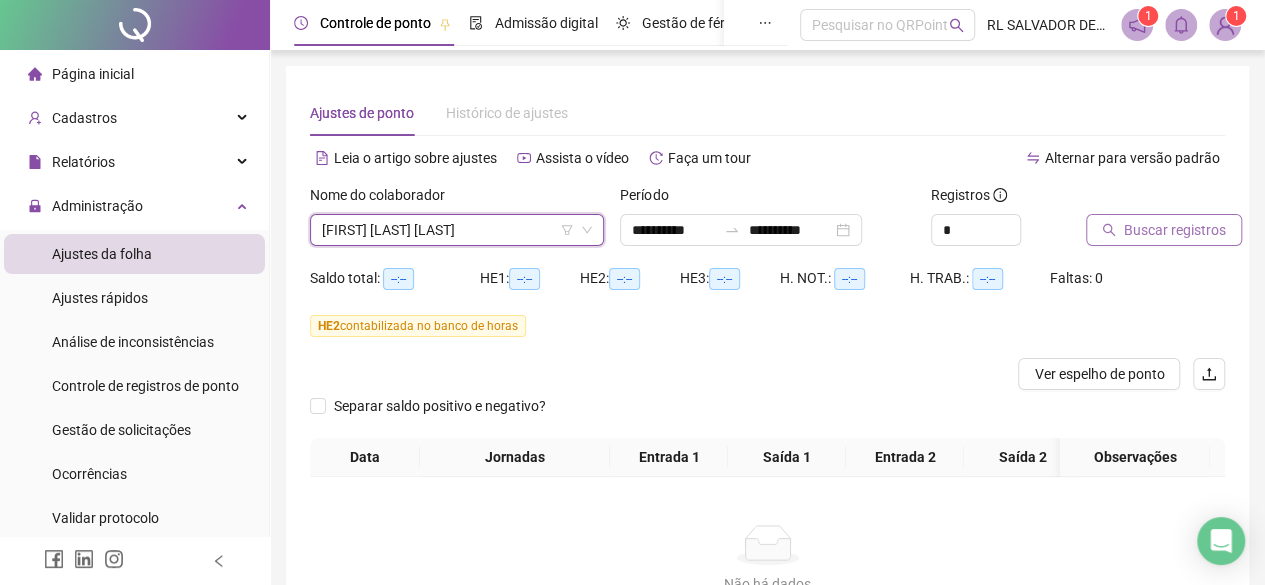 click on "Buscar registros" at bounding box center [1175, 230] 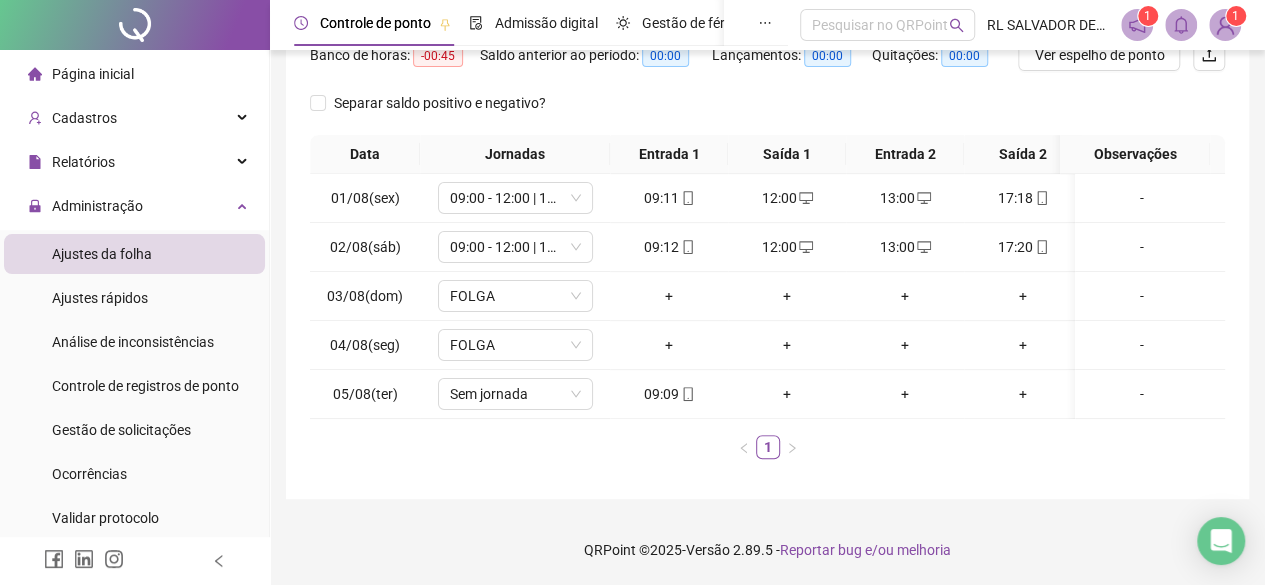 scroll, scrollTop: 332, scrollLeft: 0, axis: vertical 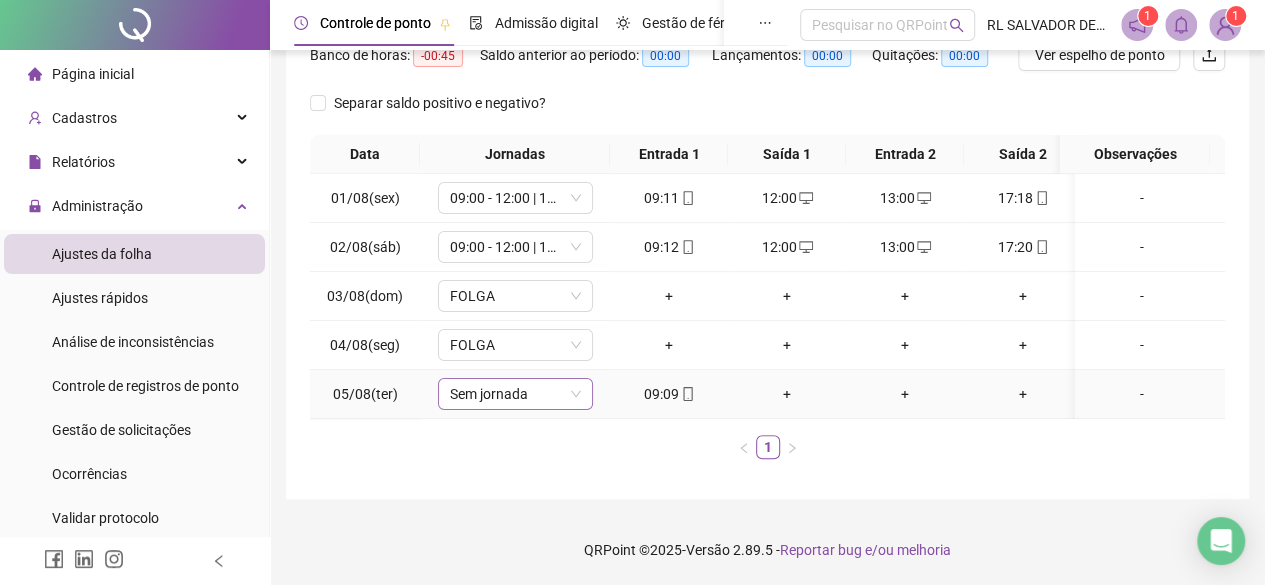 click on "Sem jornada" at bounding box center [515, 394] 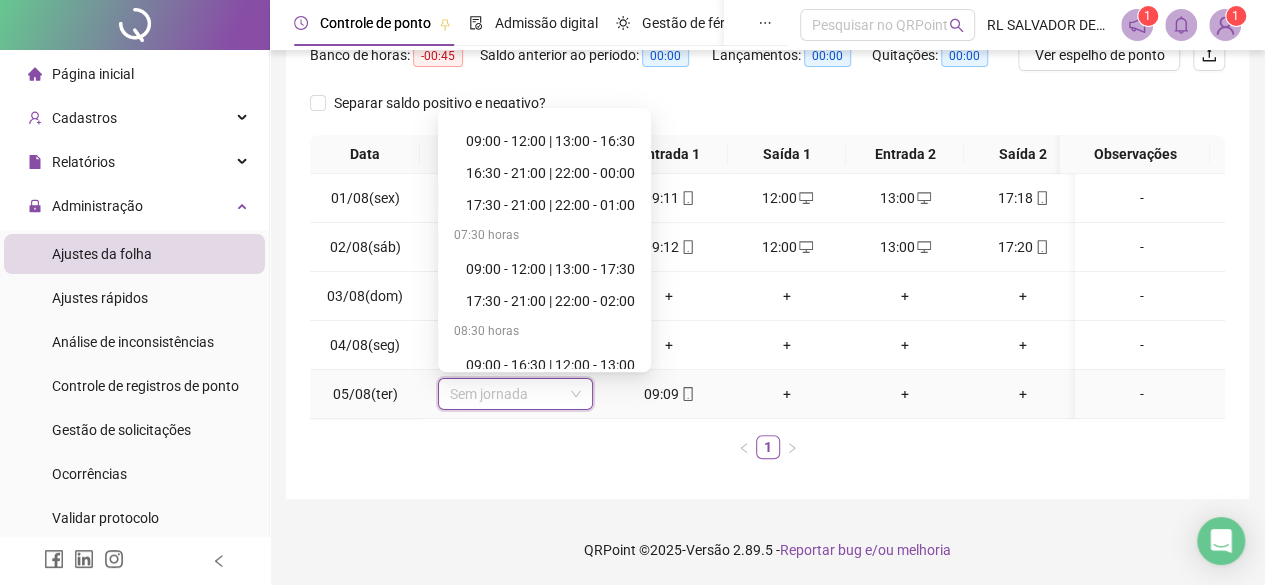 scroll, scrollTop: 300, scrollLeft: 0, axis: vertical 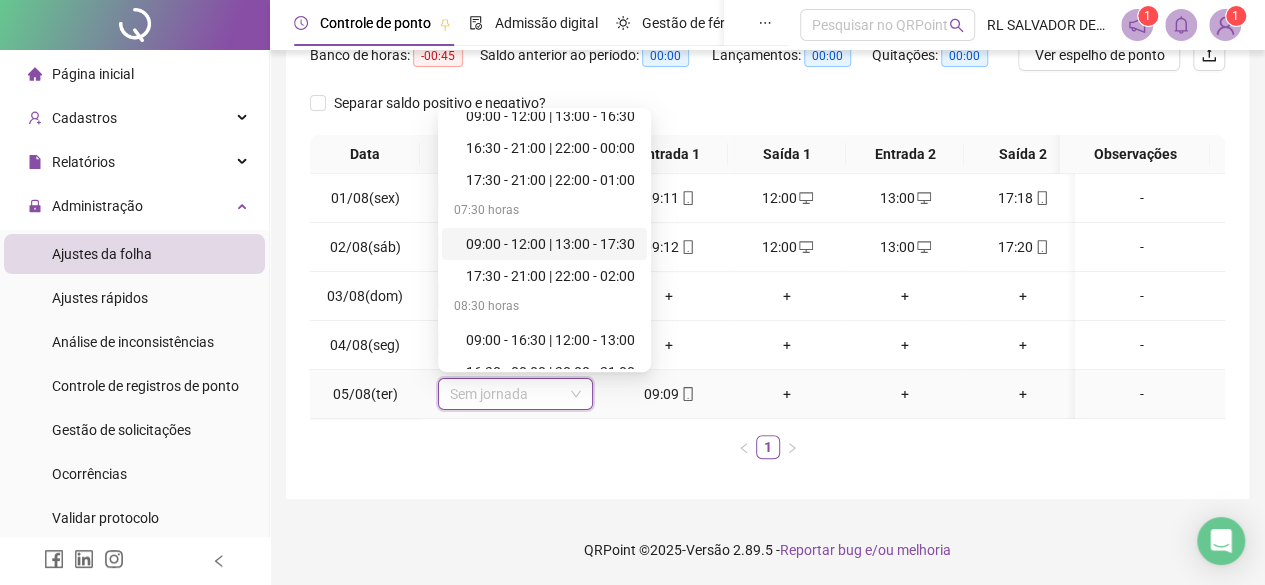click on "09:00 - 12:00 | 13:00 - 17:30" at bounding box center (550, 244) 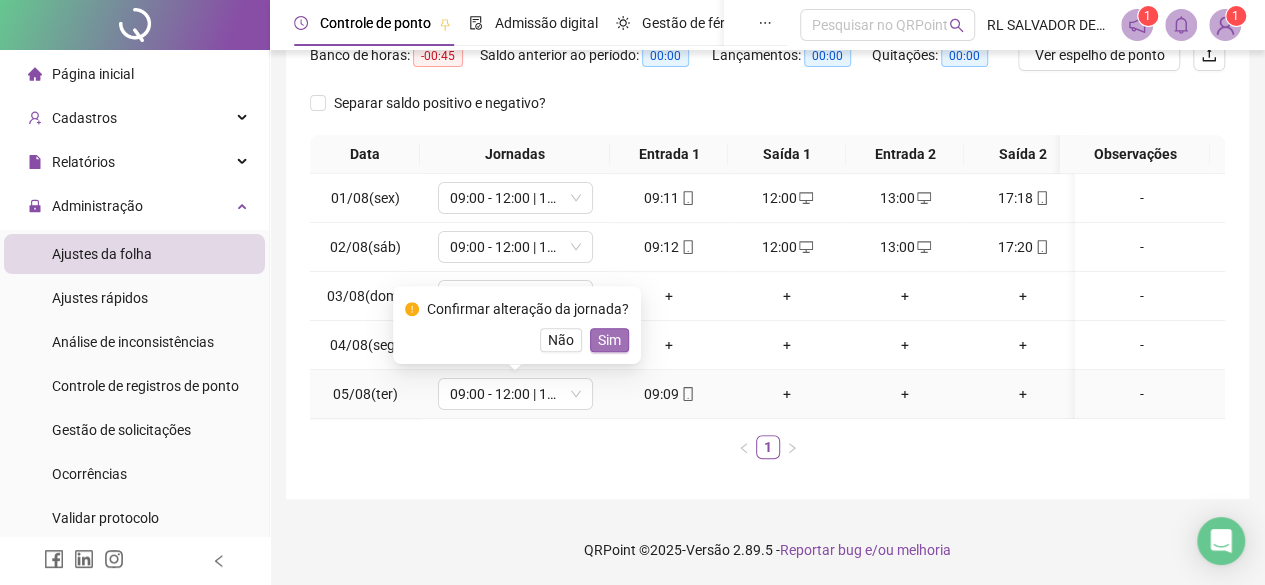 click on "Sim" at bounding box center [609, 340] 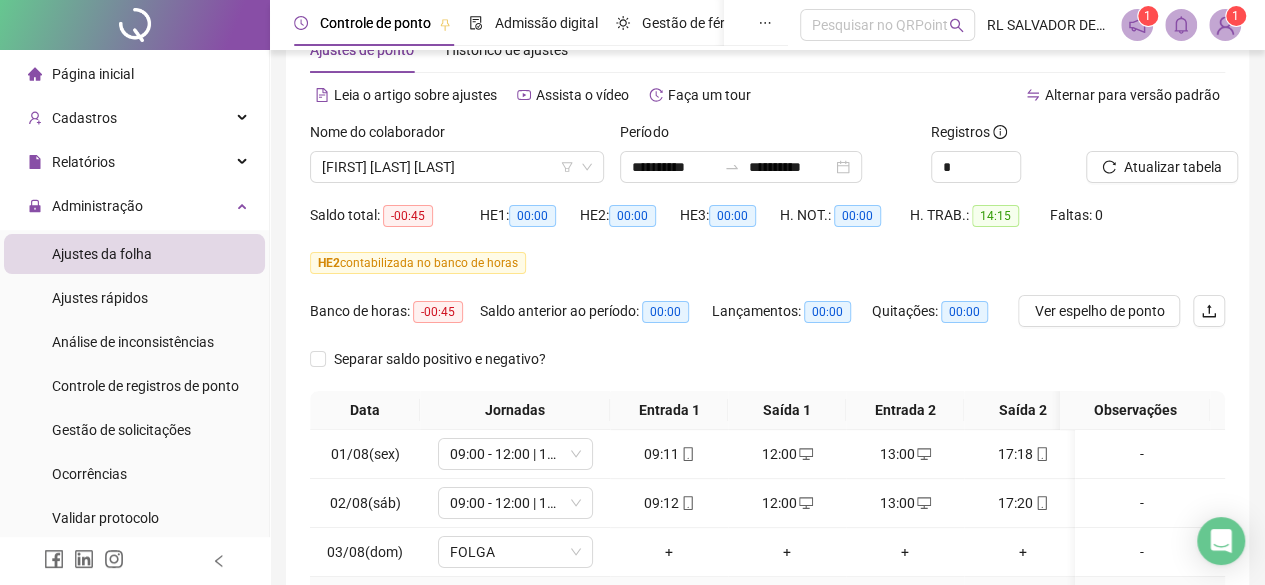 scroll, scrollTop: 32, scrollLeft: 0, axis: vertical 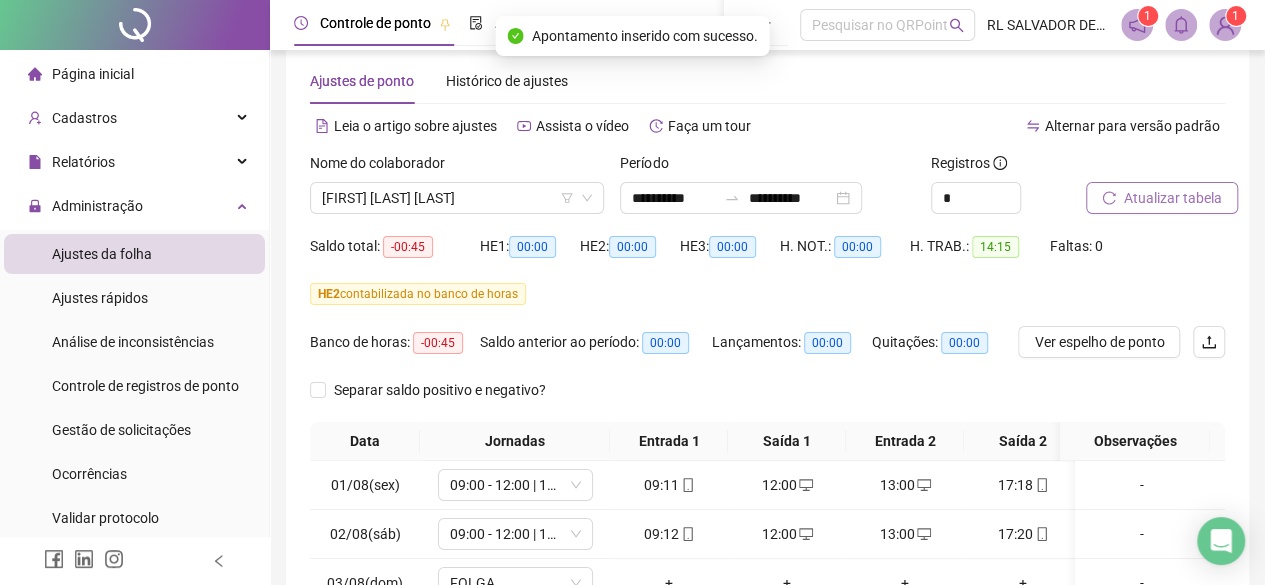 click on "Atualizar tabela" at bounding box center (1173, 198) 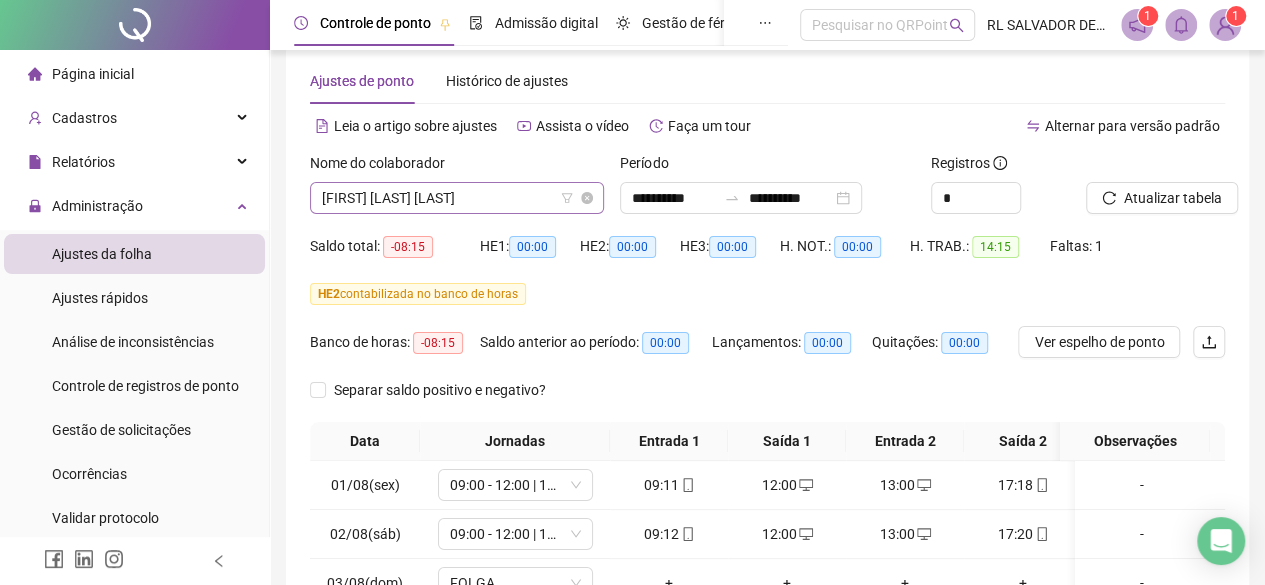 click on "[FIRST] [LAST] [LAST]" at bounding box center (457, 198) 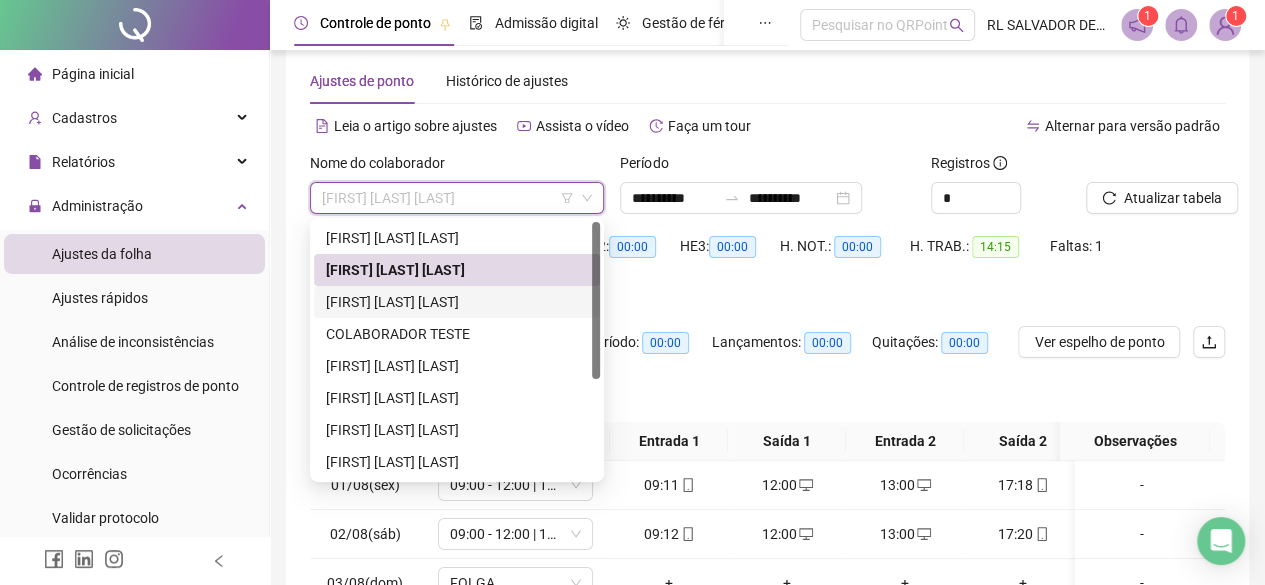 click on "[FIRST] [LAST] [LAST]" at bounding box center (457, 302) 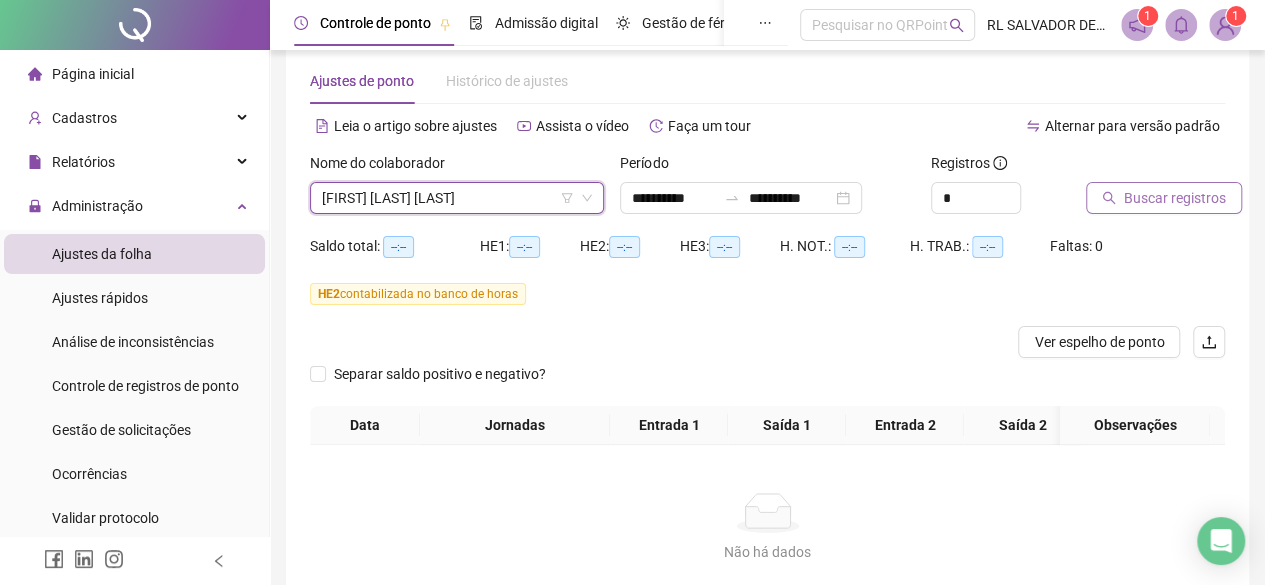 click on "Buscar registros" at bounding box center (1175, 198) 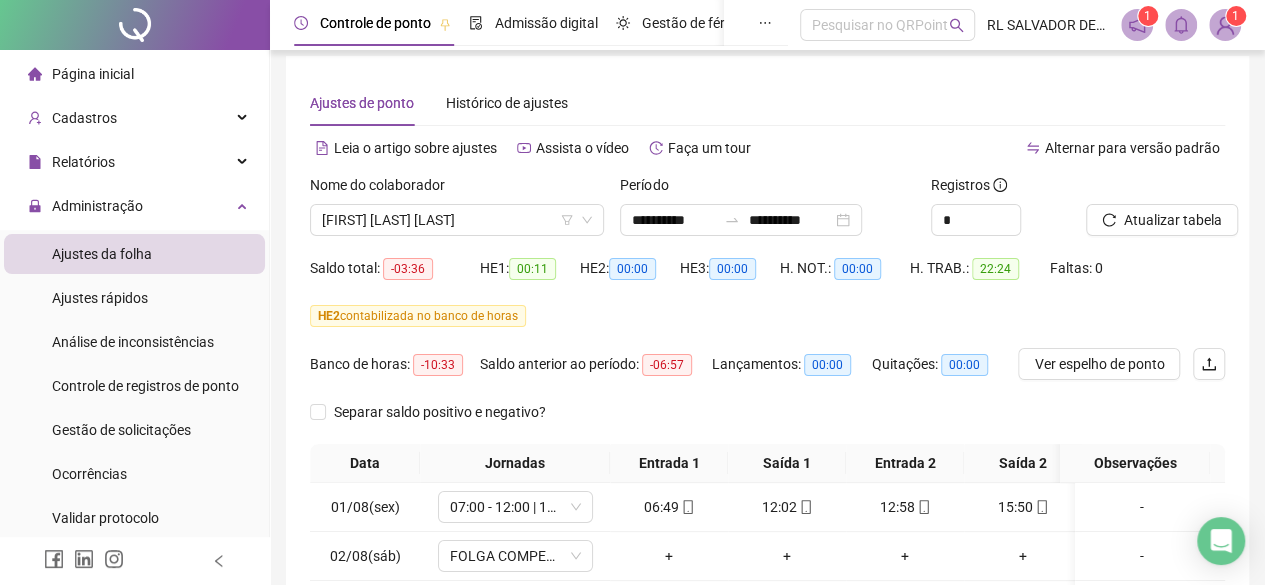 scroll, scrollTop: 0, scrollLeft: 0, axis: both 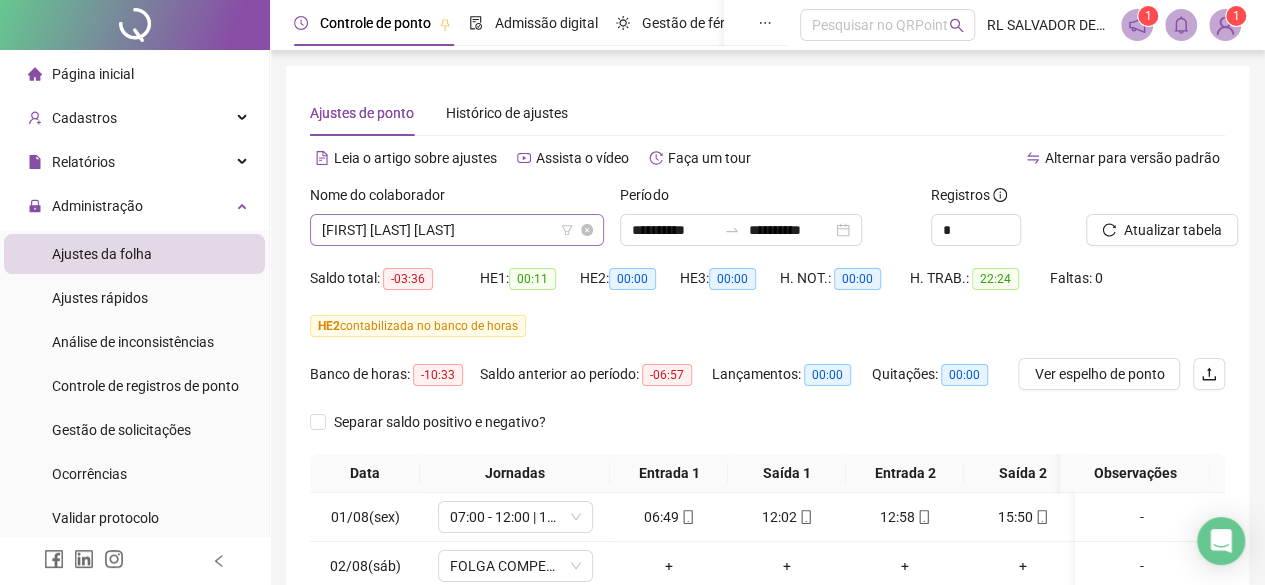 click on "[FIRST] [LAST] [LAST]" at bounding box center (457, 230) 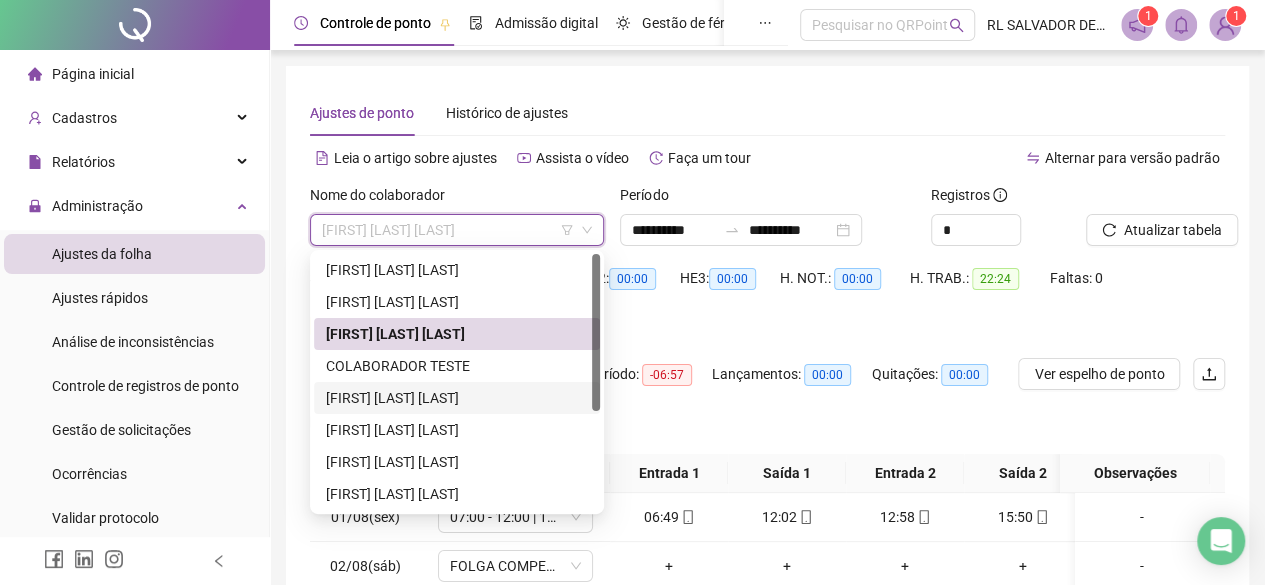 click on "[FIRST] [LAST] [LAST]" at bounding box center (457, 398) 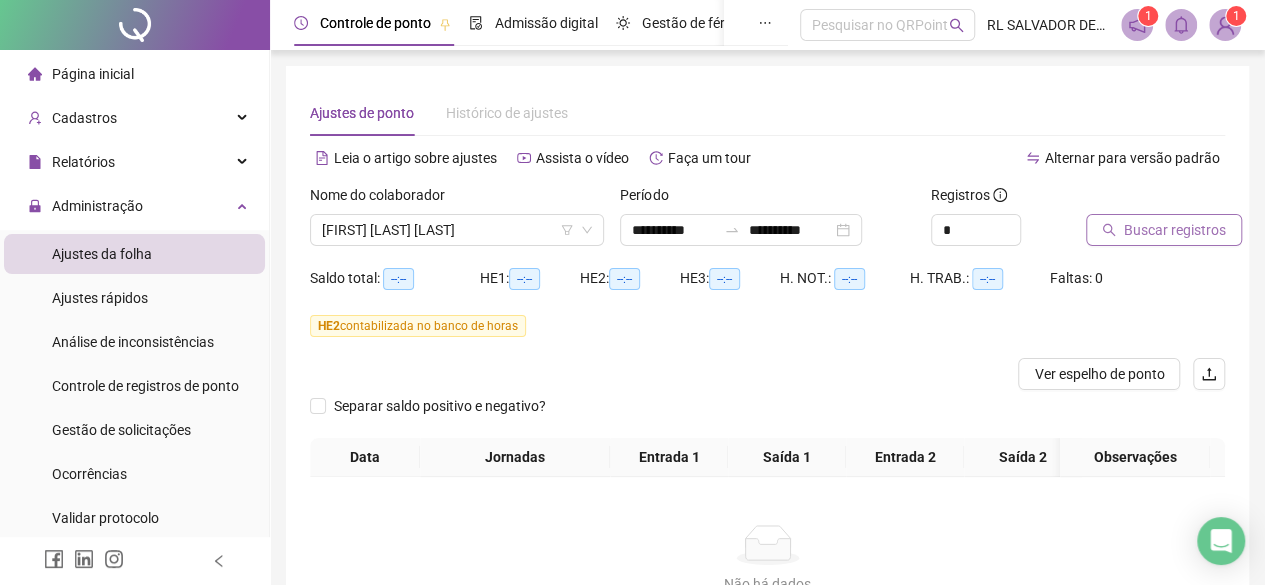 click on "Buscar registros" at bounding box center [1175, 230] 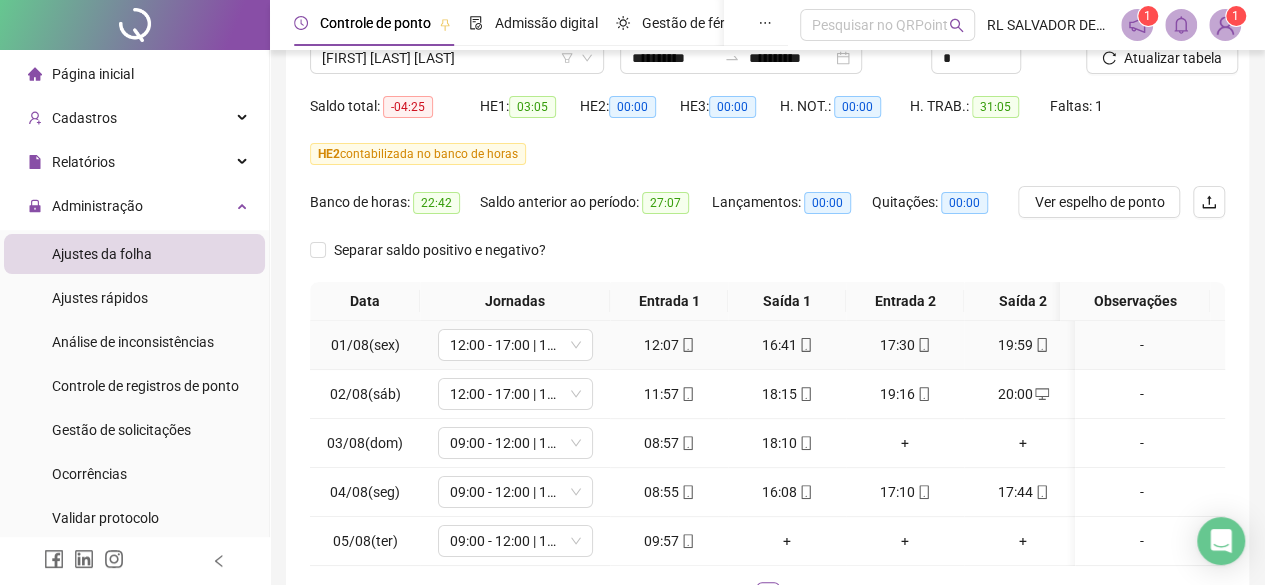 scroll, scrollTop: 132, scrollLeft: 0, axis: vertical 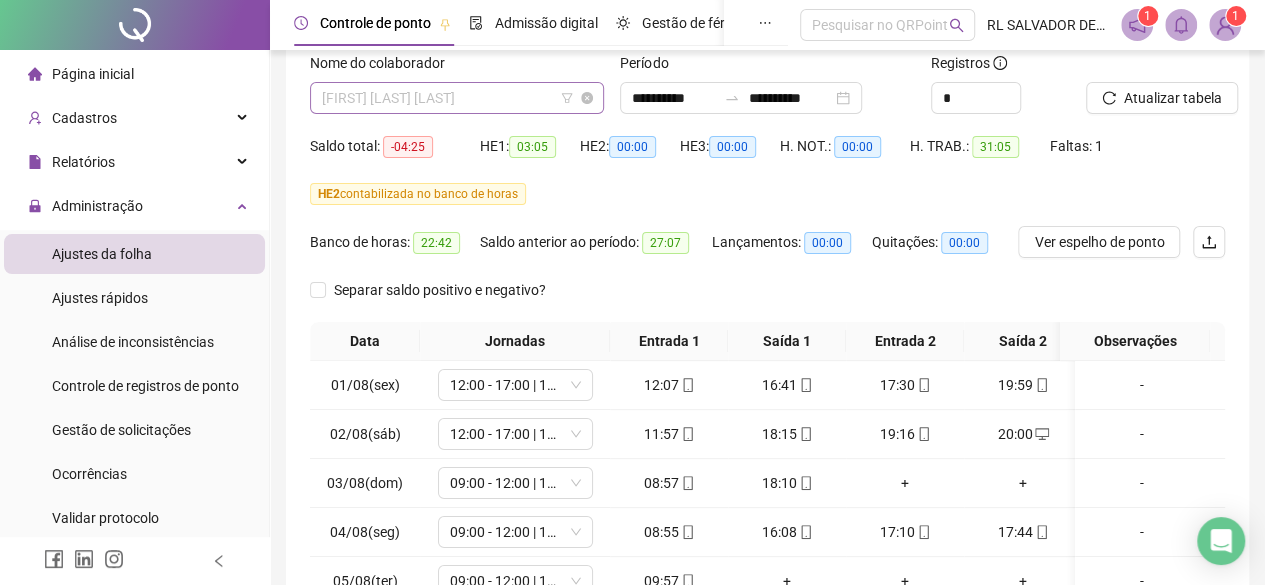 click on "[FIRST] [LAST] [LAST]" at bounding box center [457, 98] 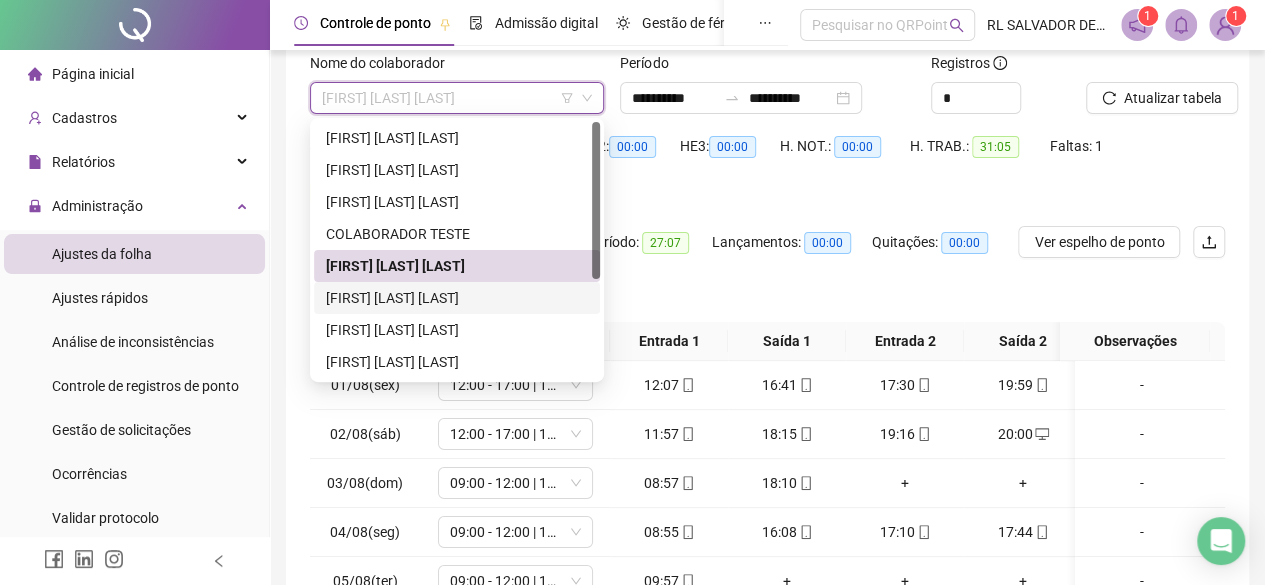 click on "[FIRST] [LAST] [LAST]" at bounding box center (457, 298) 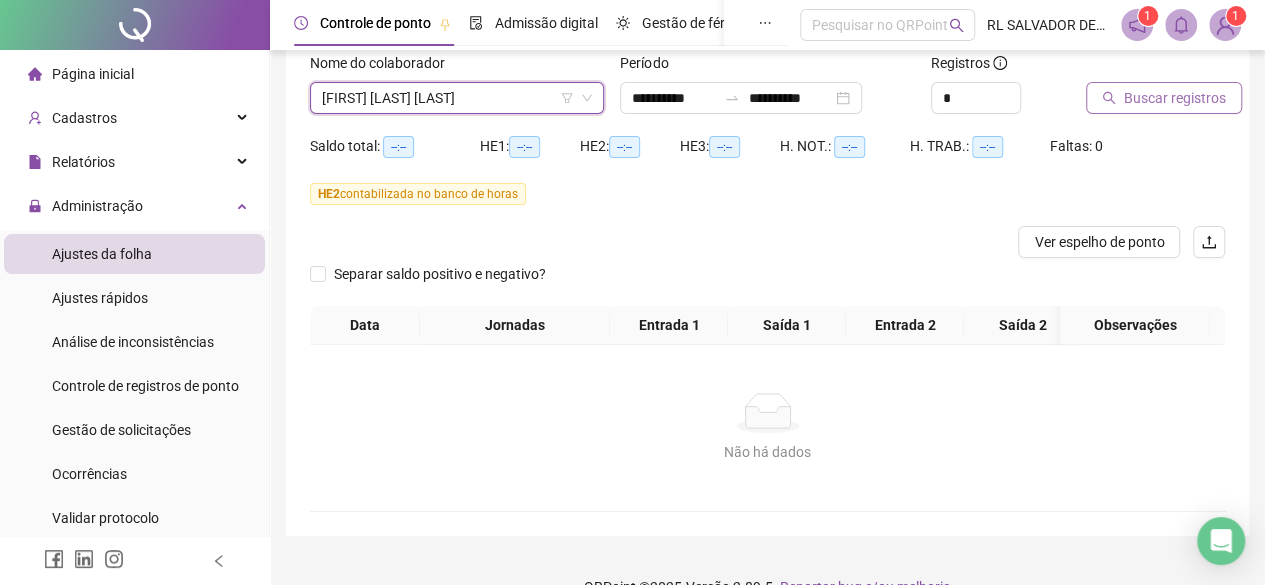 click on "Buscar registros" at bounding box center [1175, 98] 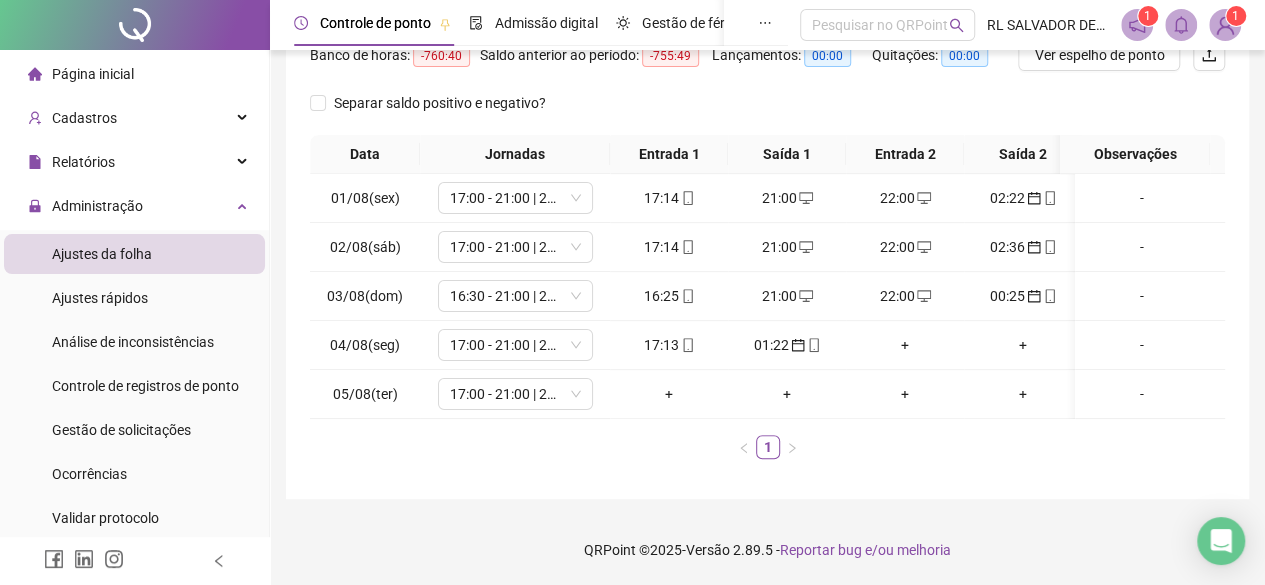 scroll, scrollTop: 332, scrollLeft: 0, axis: vertical 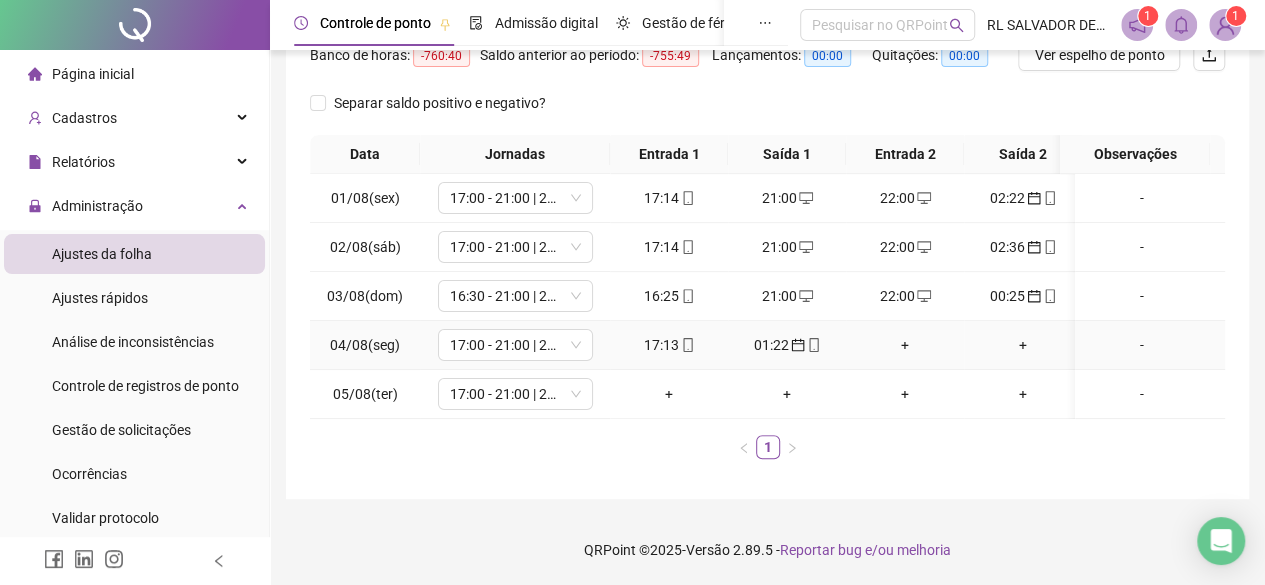 click on "+" at bounding box center (905, 345) 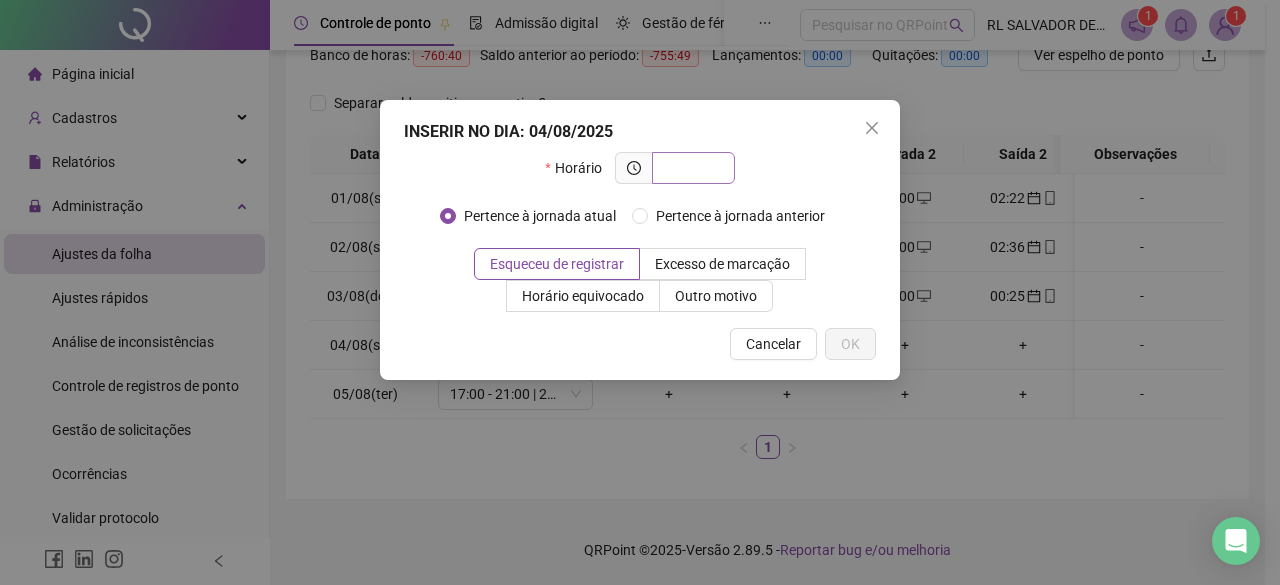 click at bounding box center [693, 168] 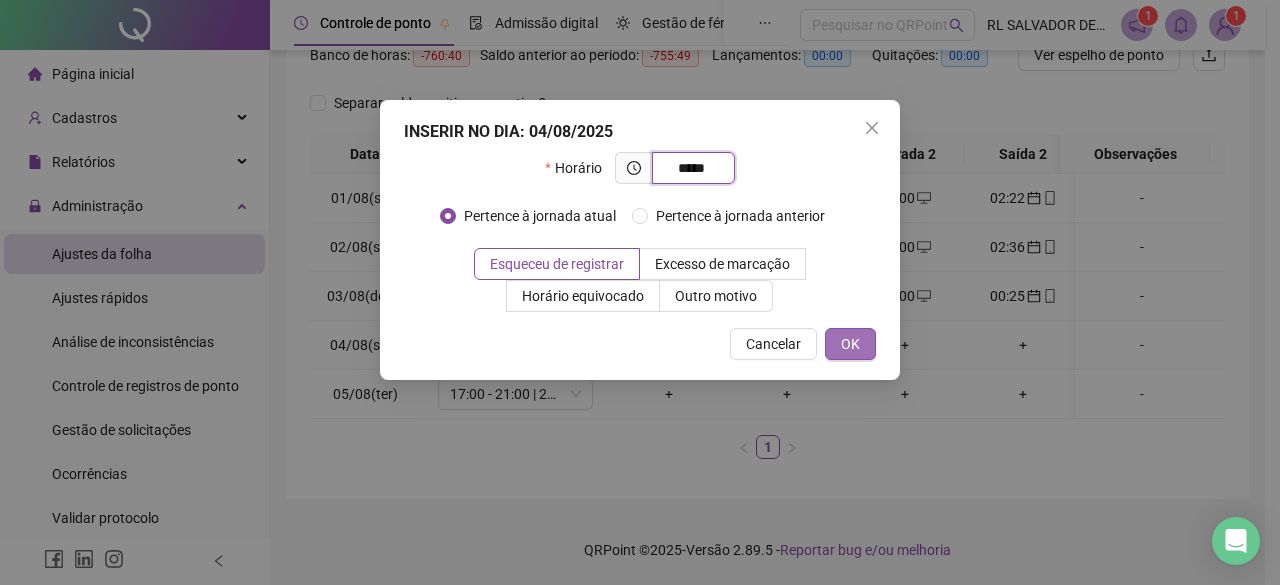 type on "*****" 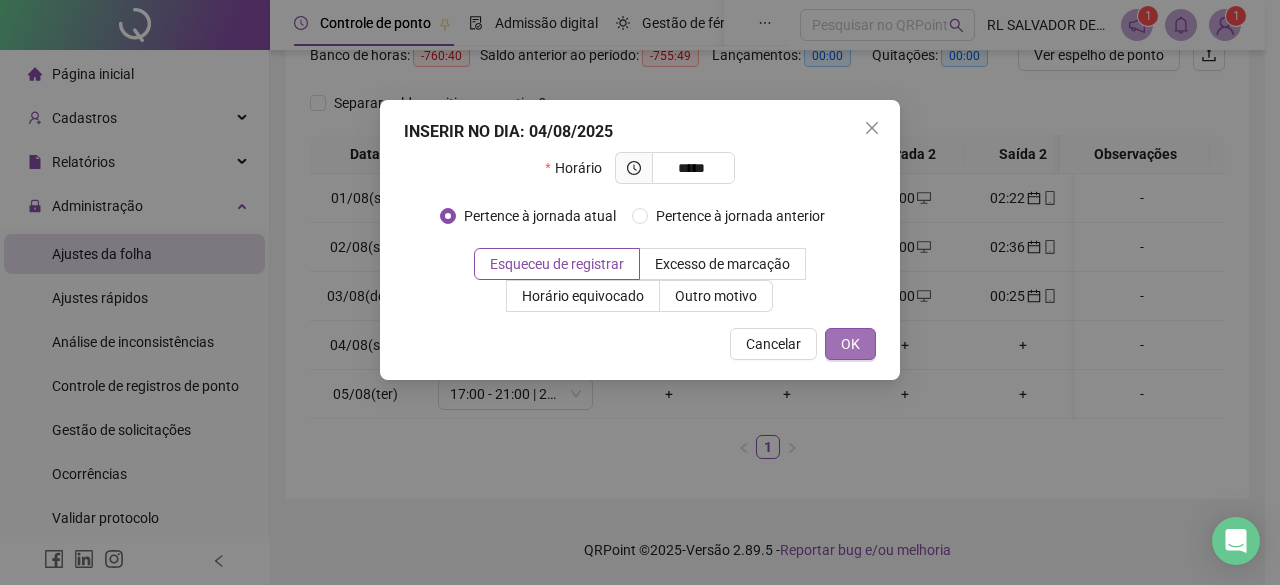 click on "OK" at bounding box center [850, 344] 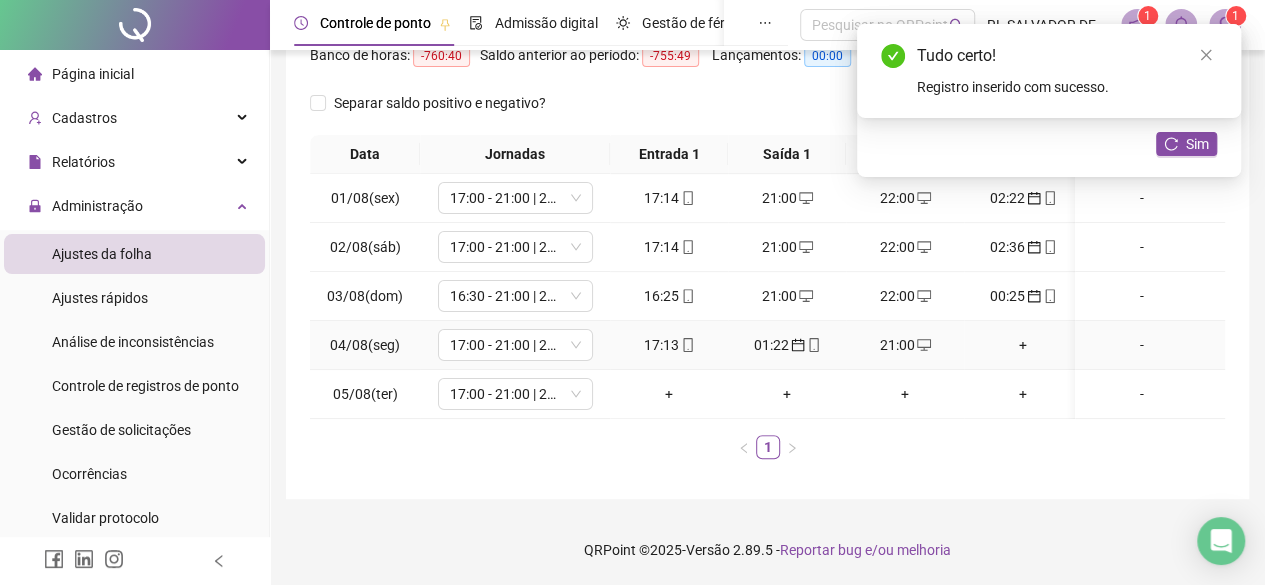 click on "+" at bounding box center [1023, 345] 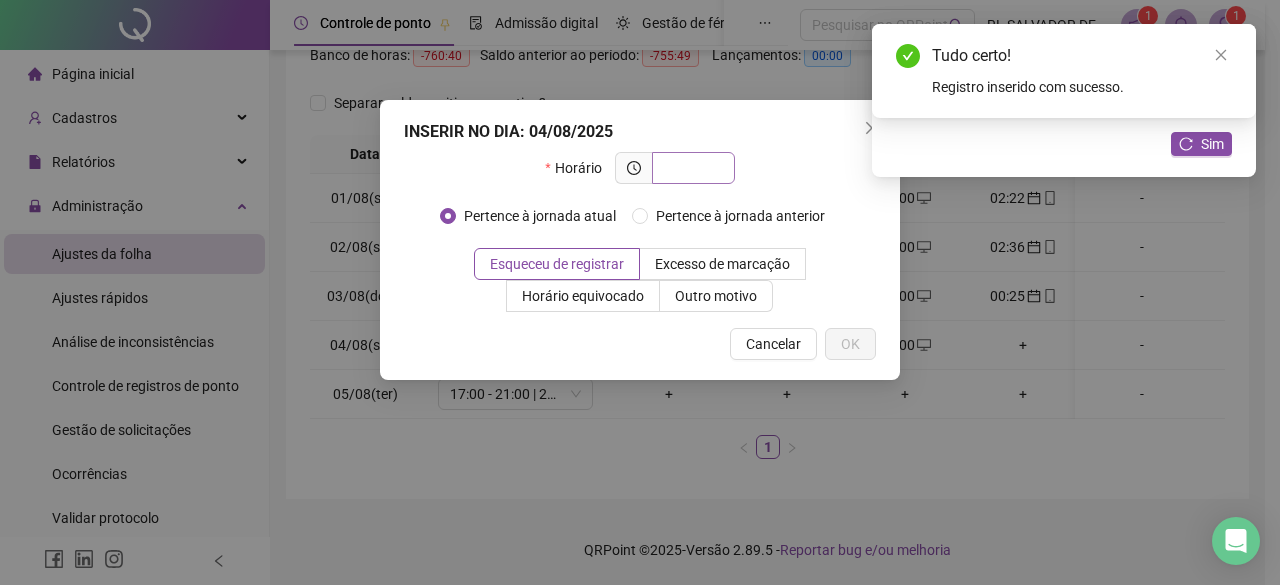 click at bounding box center (691, 168) 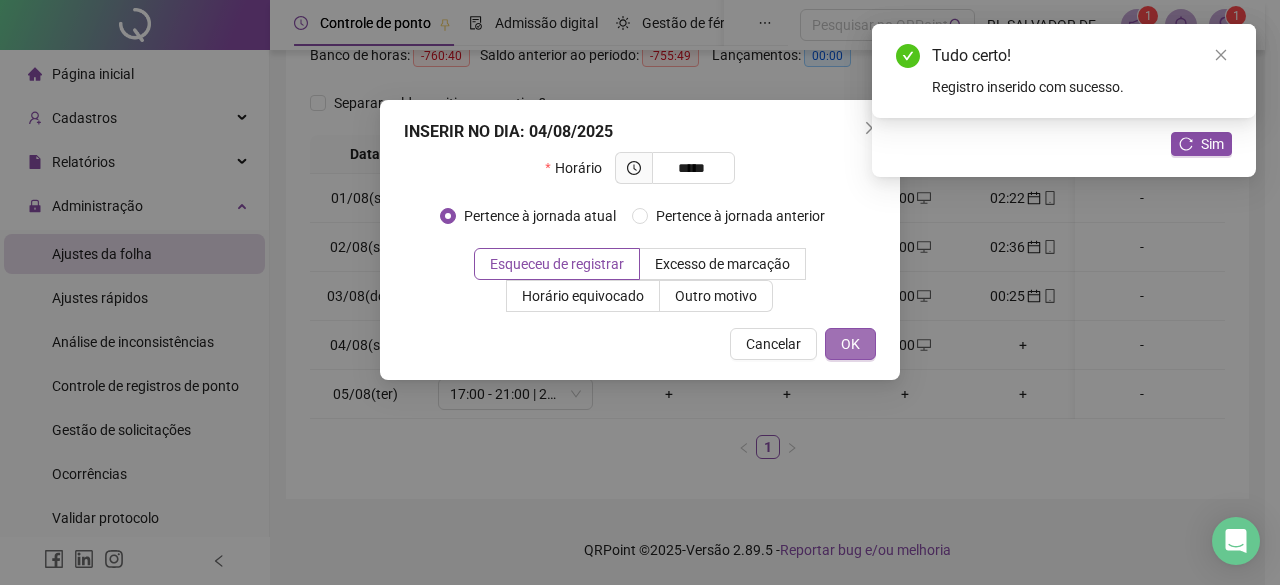 type on "*****" 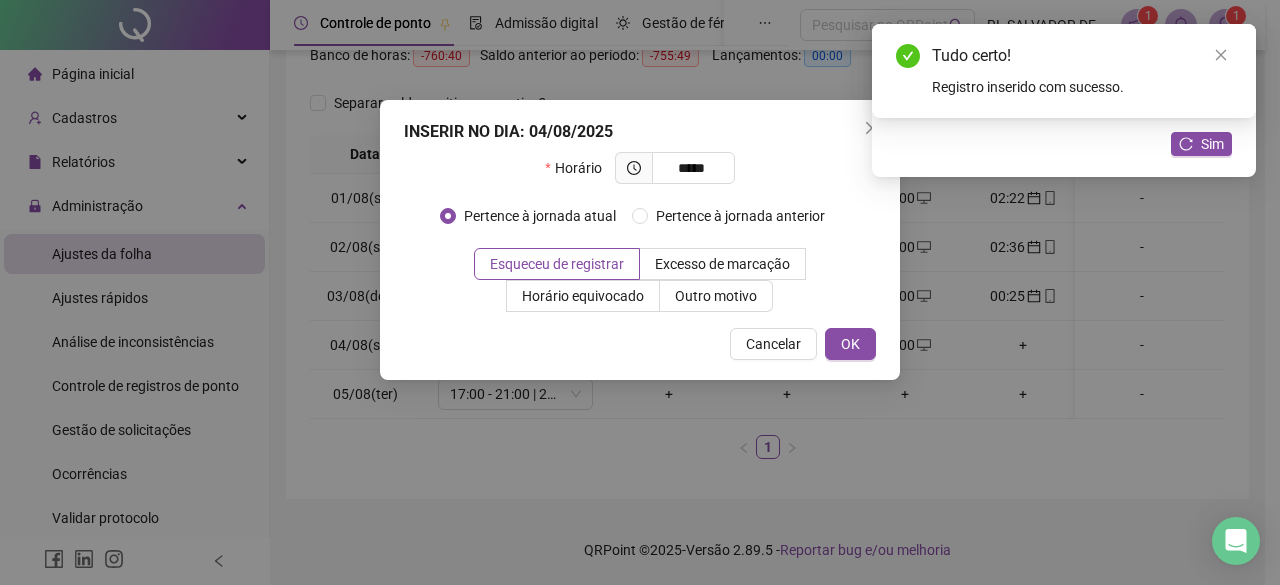 drag, startPoint x: 840, startPoint y: 344, endPoint x: 986, endPoint y: 327, distance: 146.98639 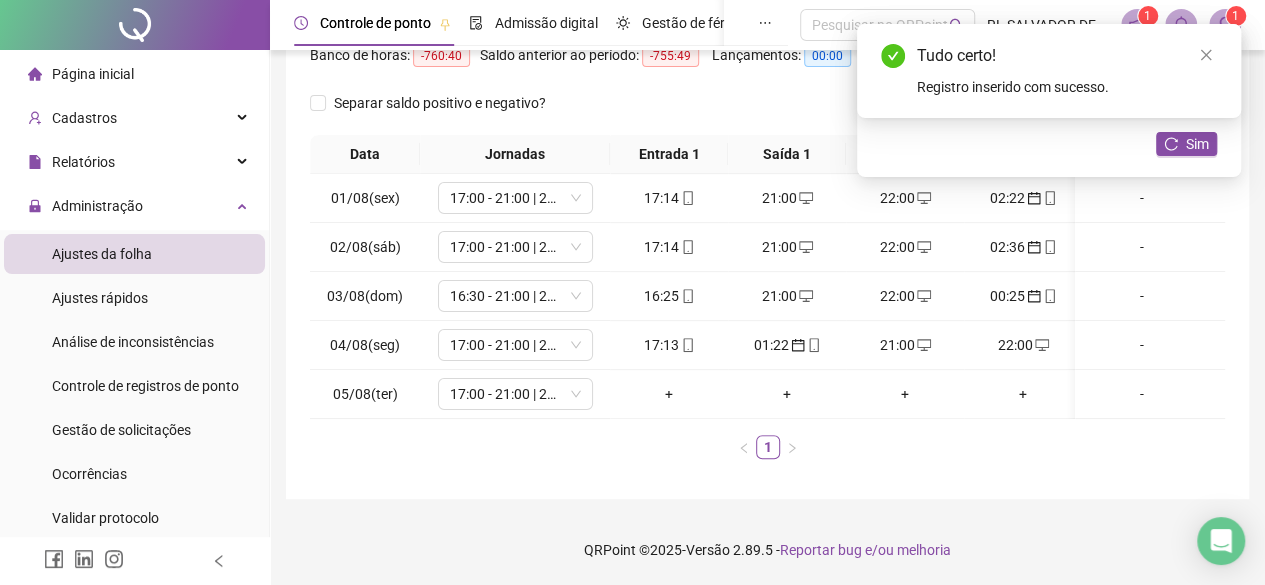 click on "Tudo certo! Registro inserido com sucesso." at bounding box center [1049, 71] 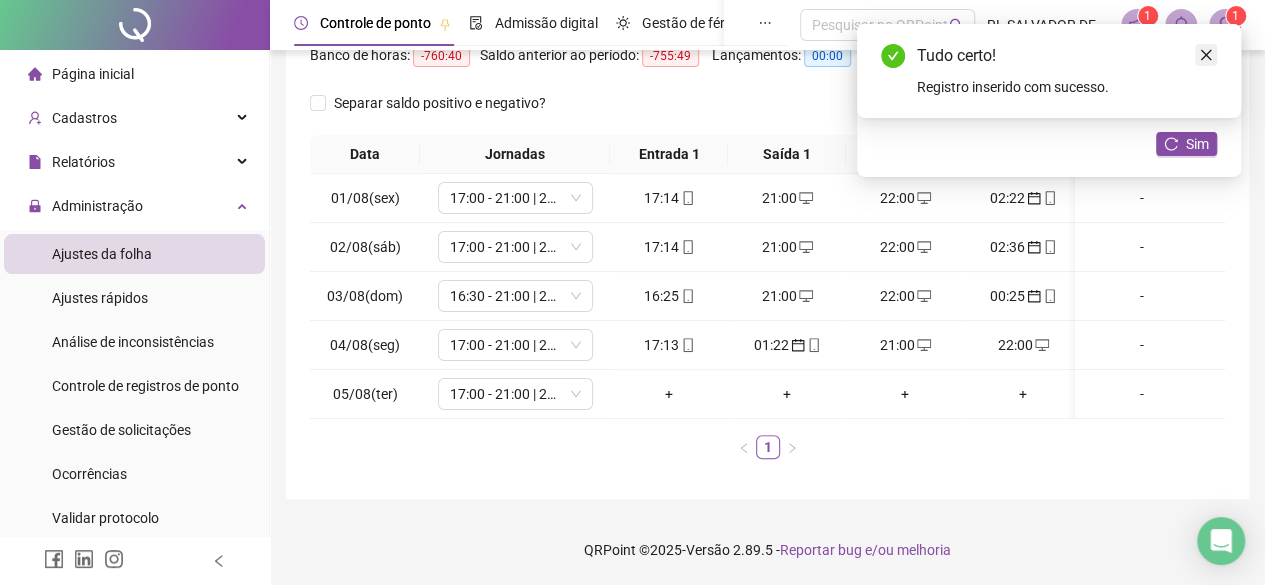 click 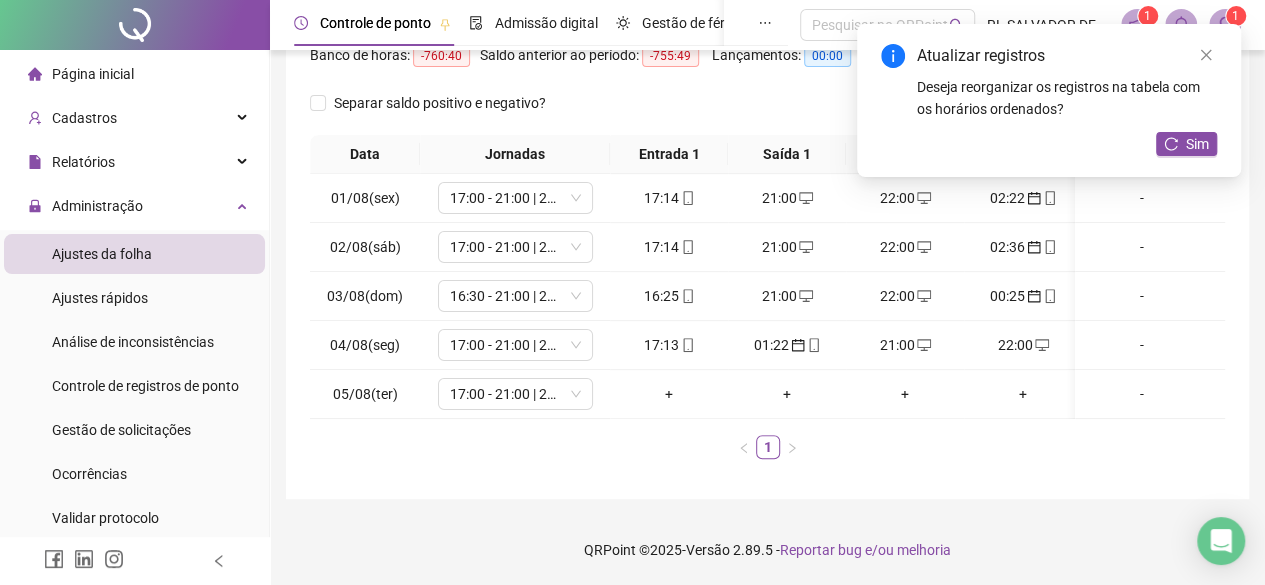 click 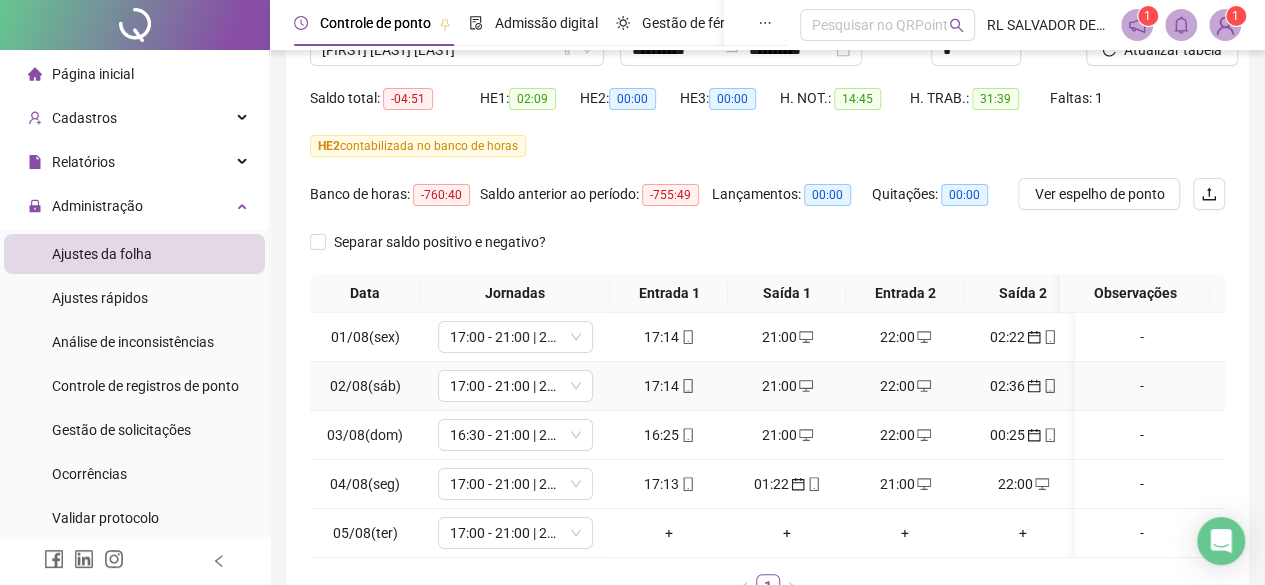 scroll, scrollTop: 0, scrollLeft: 0, axis: both 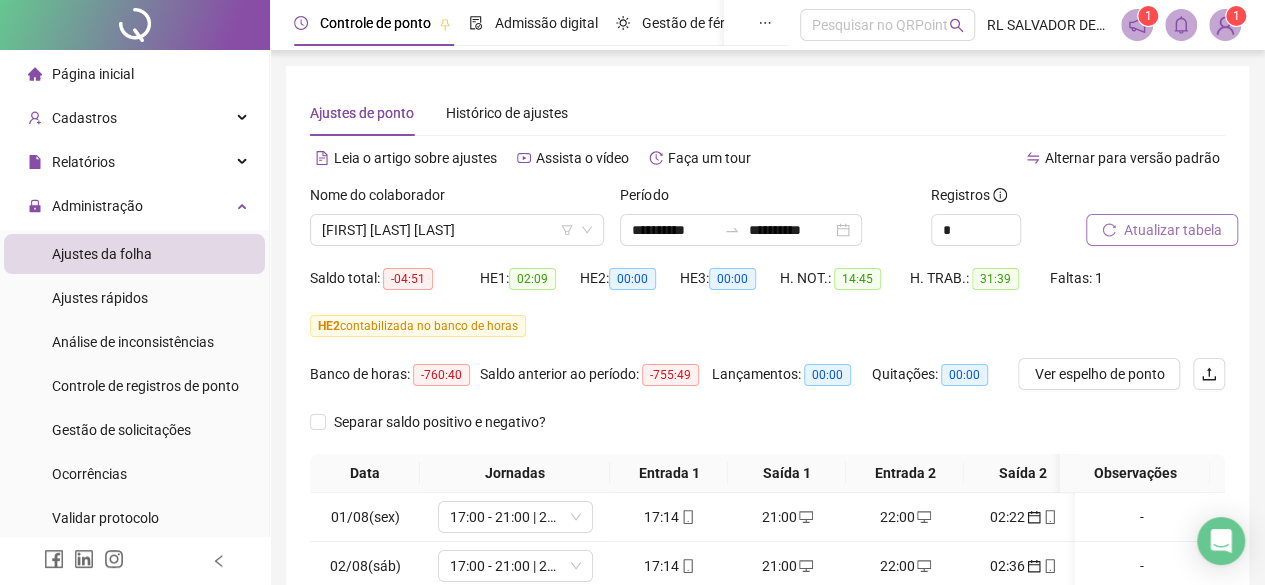 click on "Atualizar tabela" at bounding box center [1173, 230] 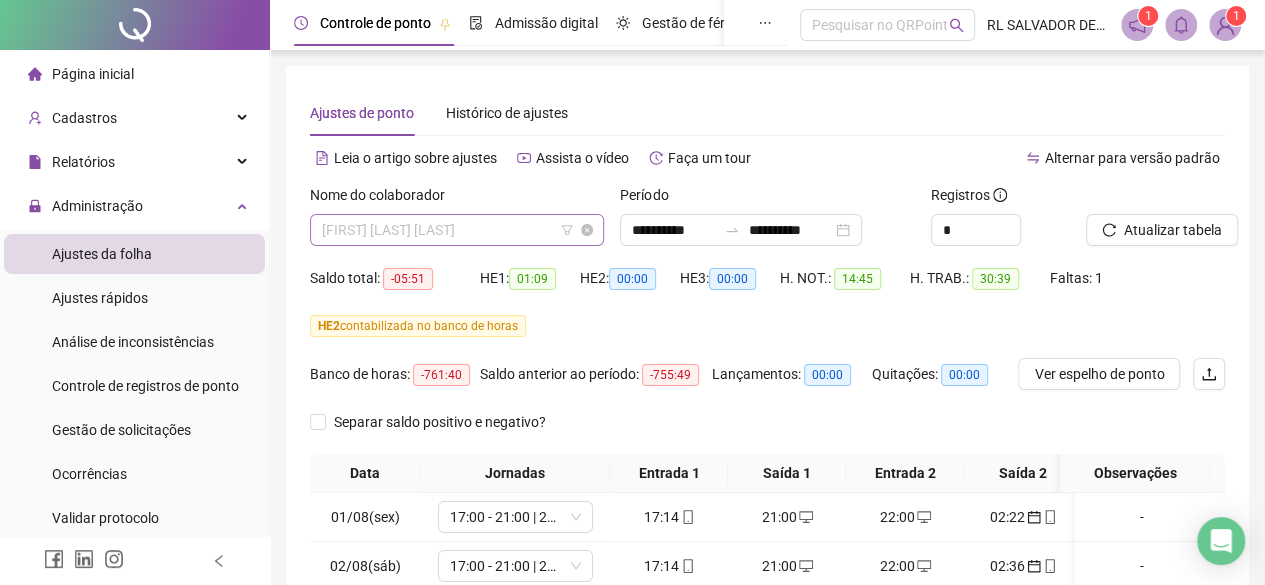 click on "[FIRST] [LAST] [LAST]" at bounding box center (457, 230) 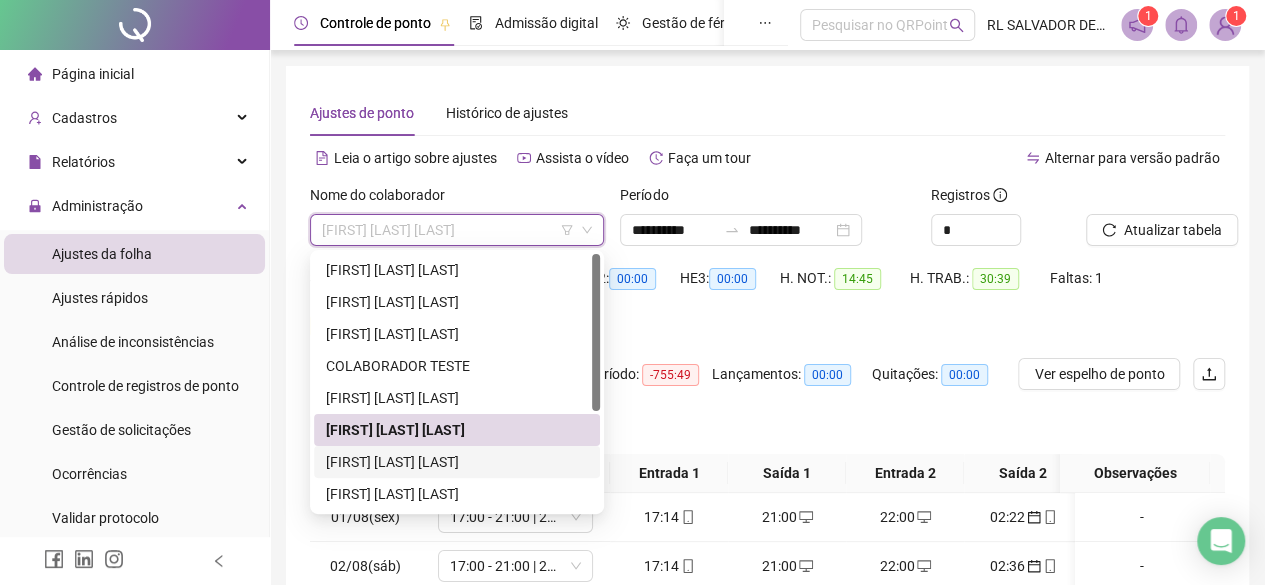 click on "[FIRST] [LAST] [LAST]" at bounding box center (457, 462) 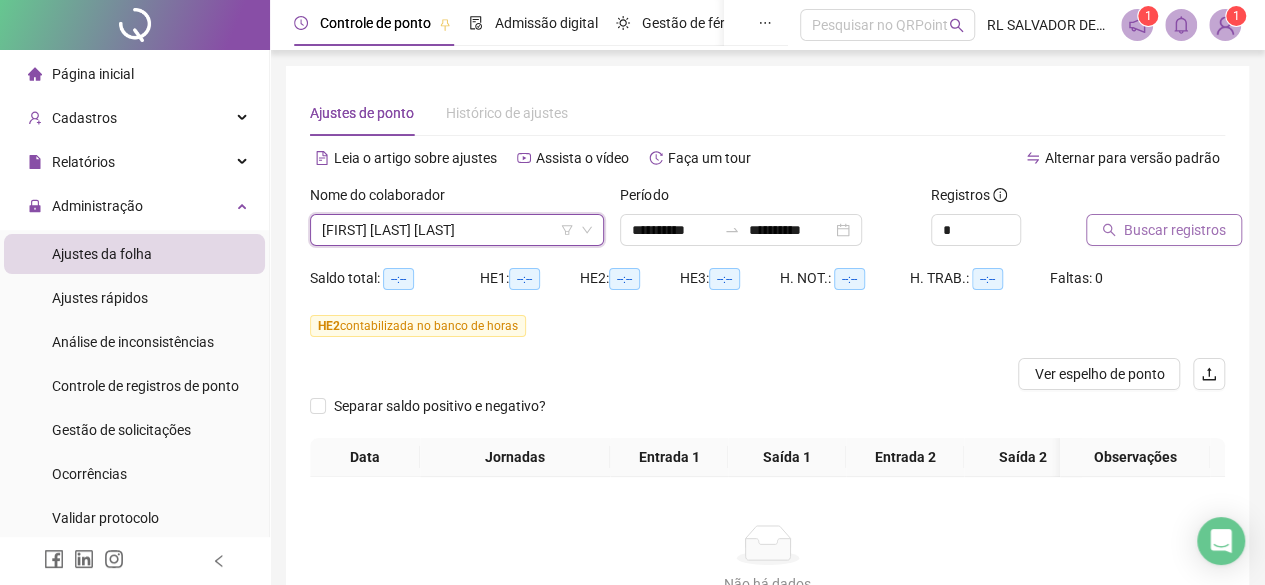 click on "Buscar registros" at bounding box center [1175, 230] 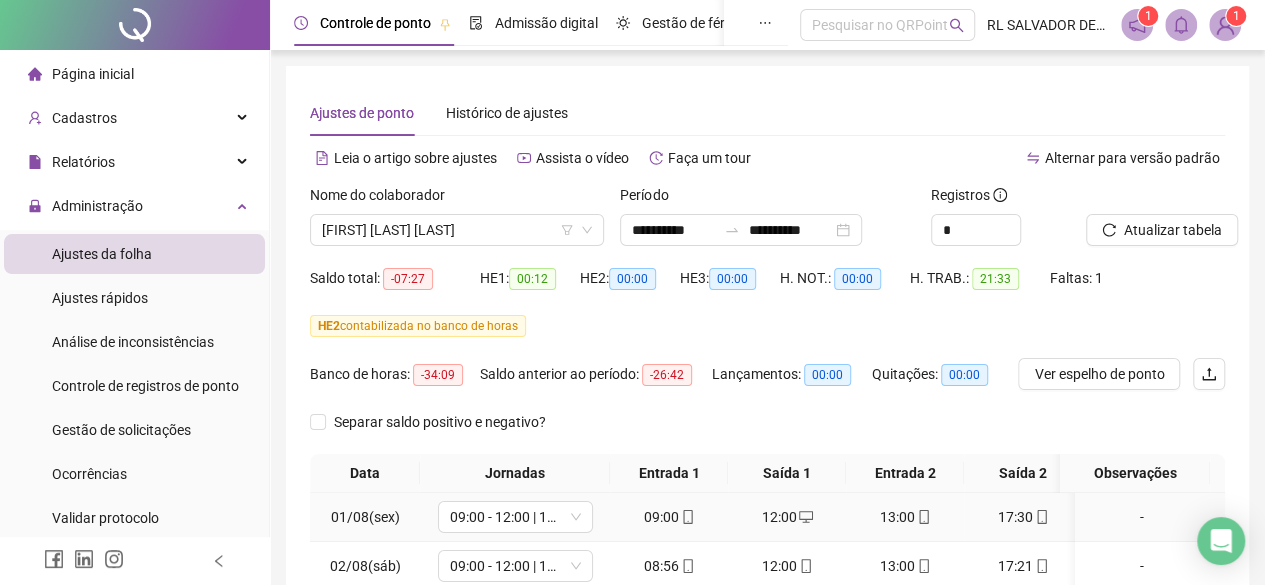 scroll, scrollTop: 0, scrollLeft: 0, axis: both 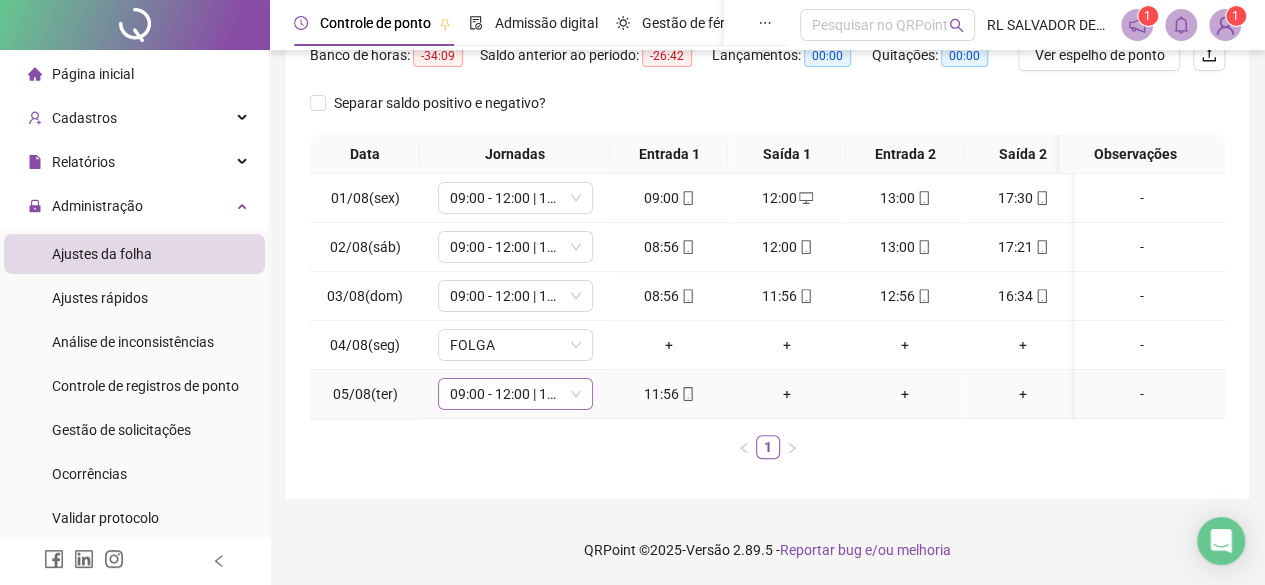 click on "09:00 - 12:00 | 13:00 - 17:30" at bounding box center [515, 394] 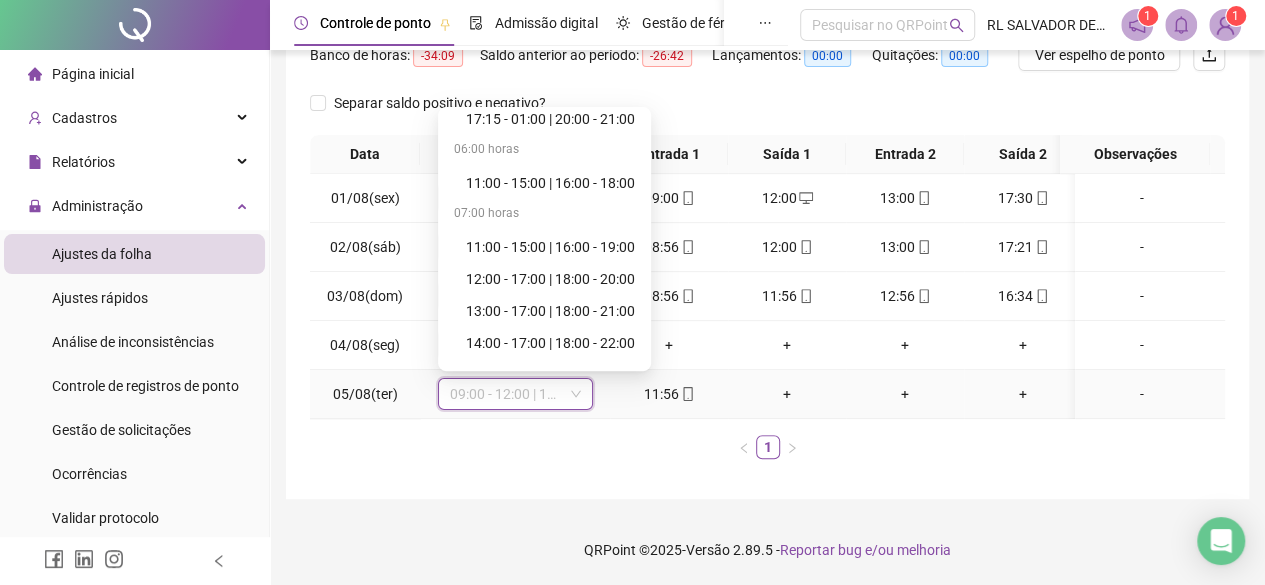 scroll, scrollTop: 900, scrollLeft: 0, axis: vertical 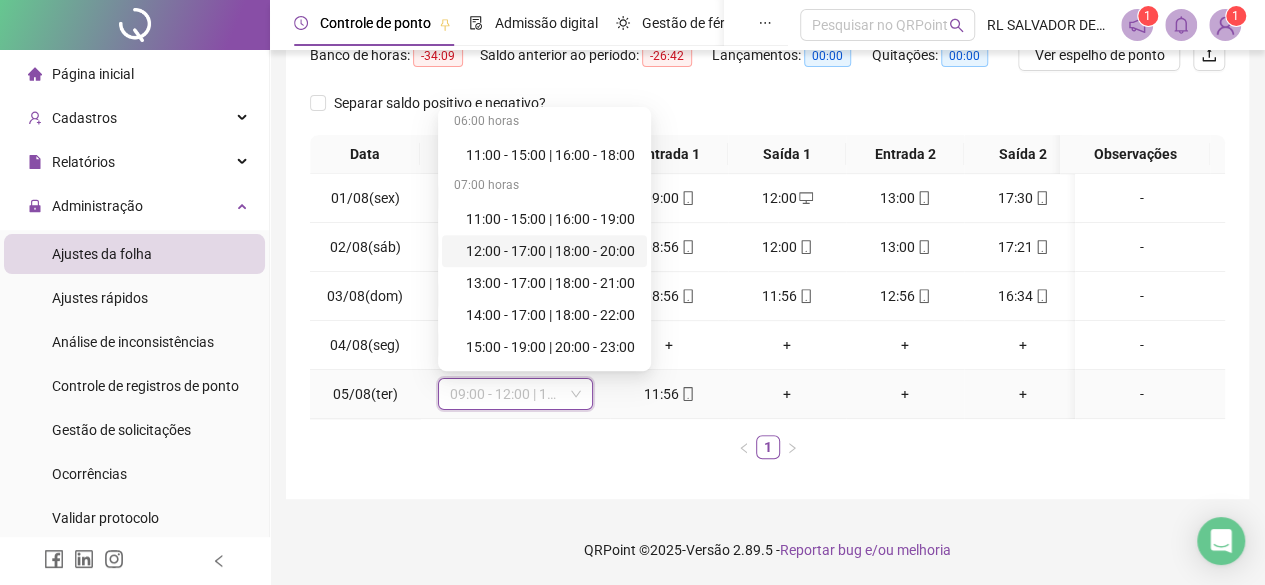 click on "12:00 - 17:00 | 18:00 - 20:00" at bounding box center [550, 251] 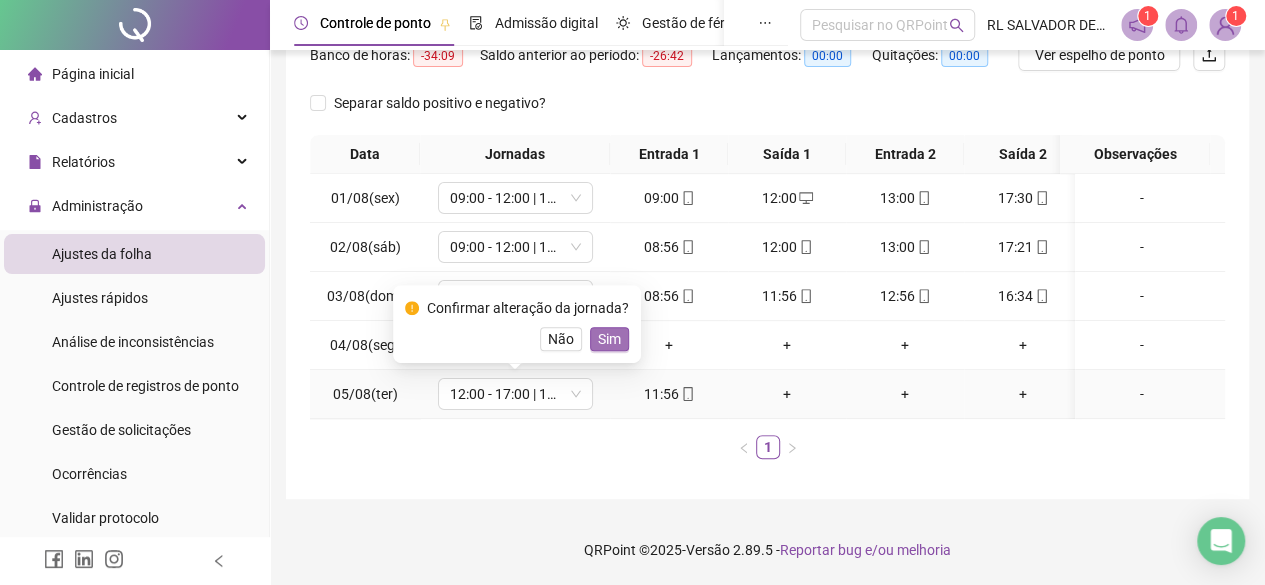 click on "Sim" at bounding box center (609, 339) 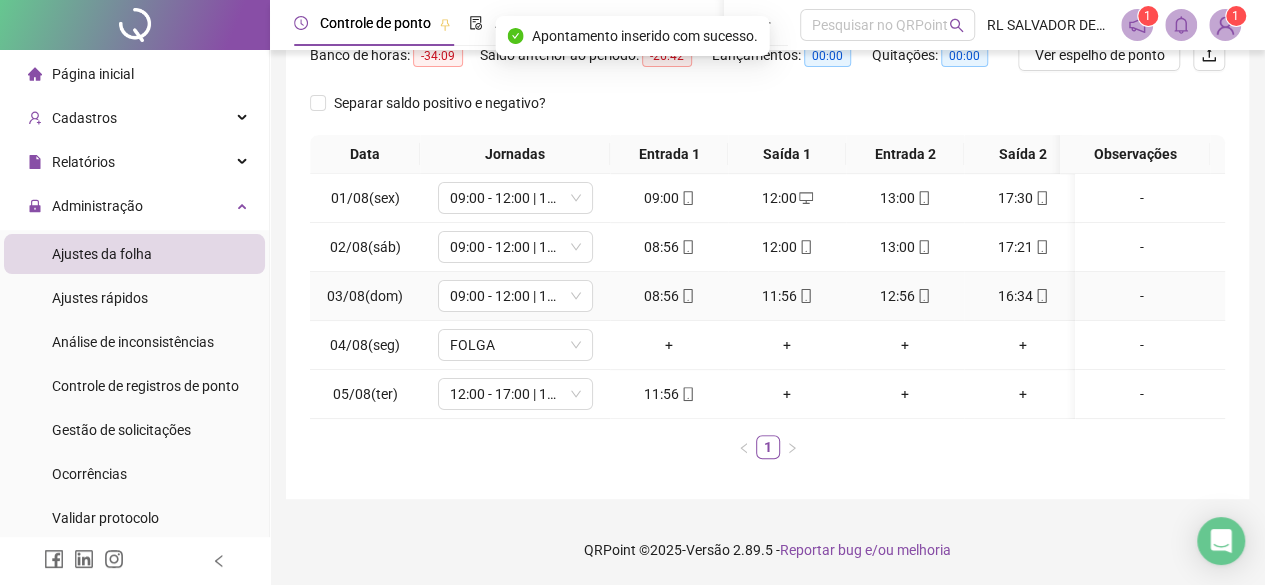 scroll, scrollTop: 0, scrollLeft: 0, axis: both 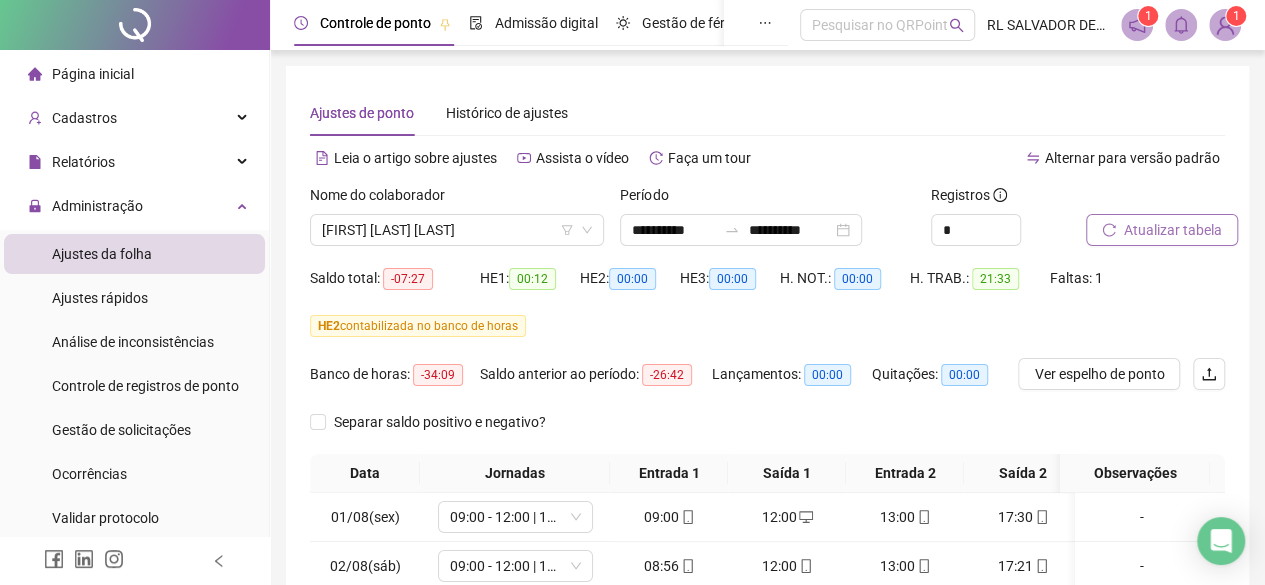 click on "Atualizar tabela" at bounding box center (1173, 230) 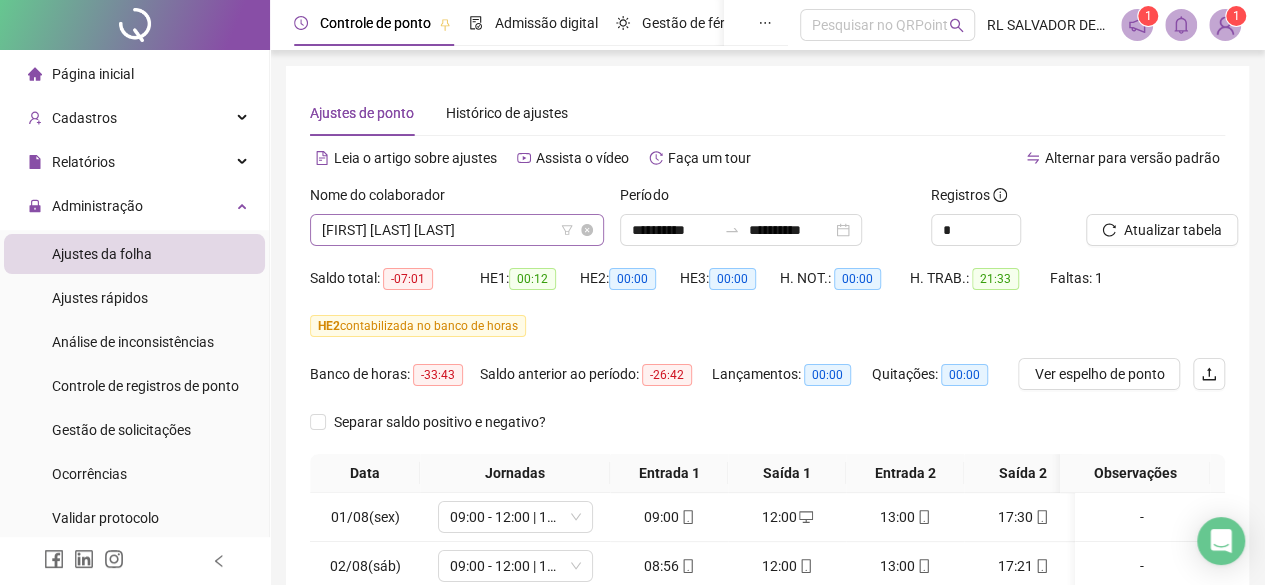 click on "[FIRST] [LAST] [LAST]" at bounding box center [457, 230] 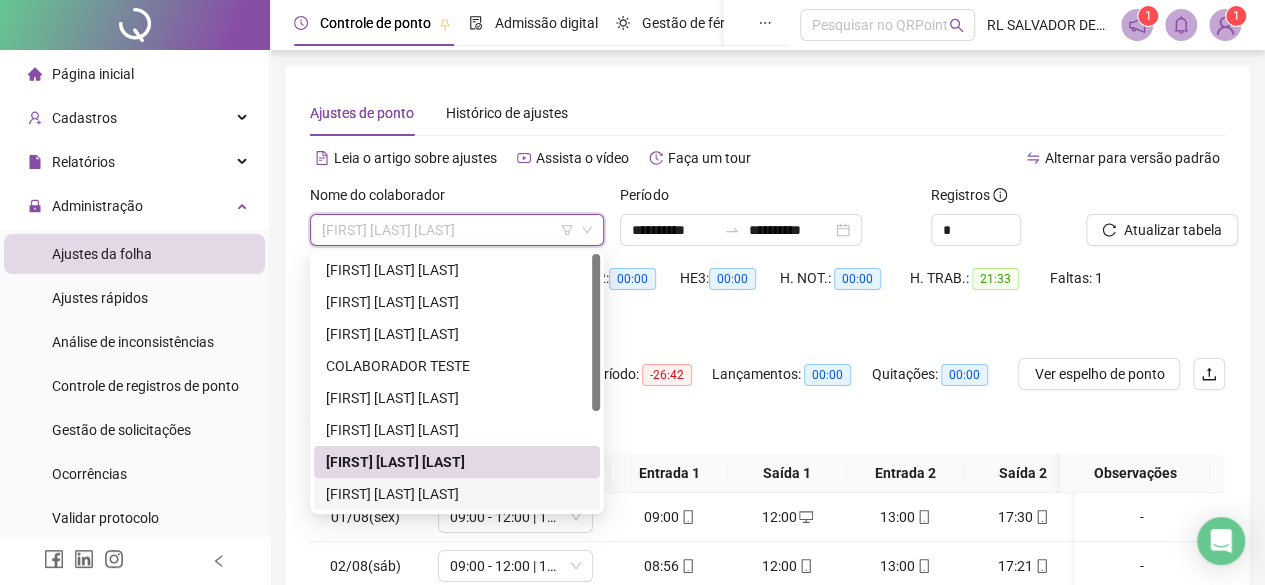 click on "[FIRST] [LAST] [LAST]" at bounding box center (457, 494) 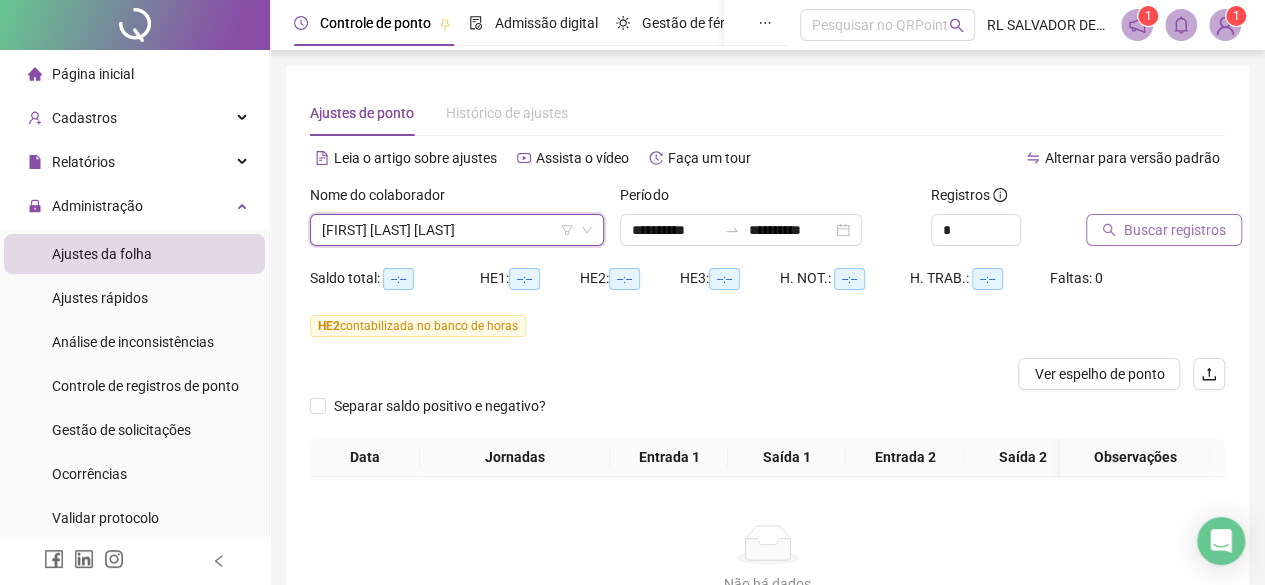 click on "Buscar registros" at bounding box center (1175, 230) 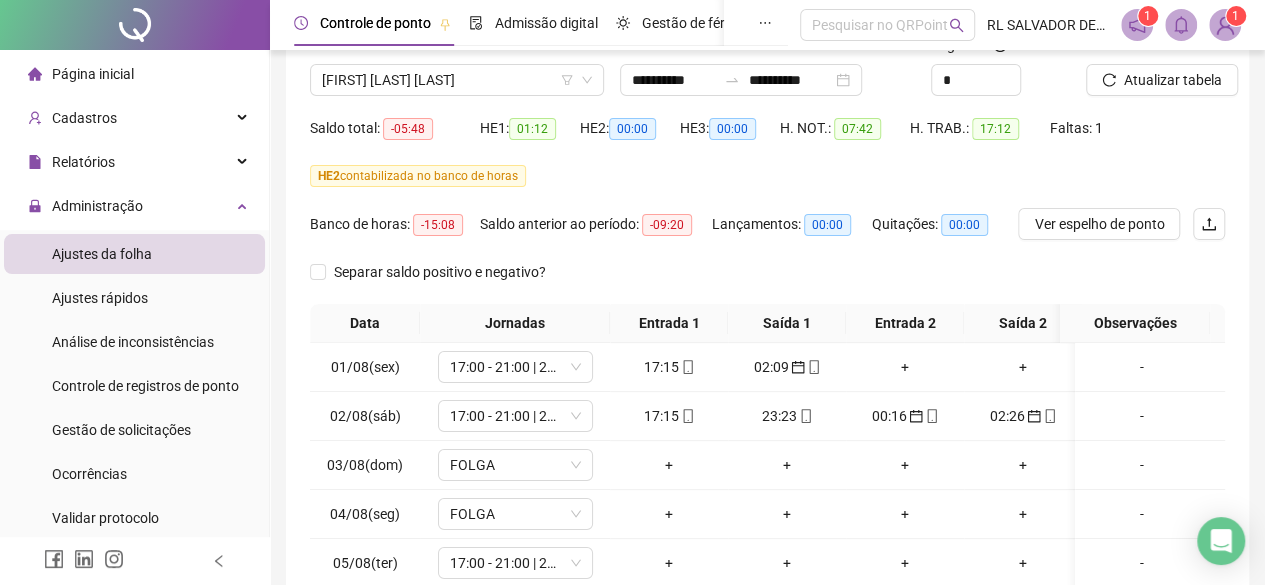 scroll, scrollTop: 332, scrollLeft: 0, axis: vertical 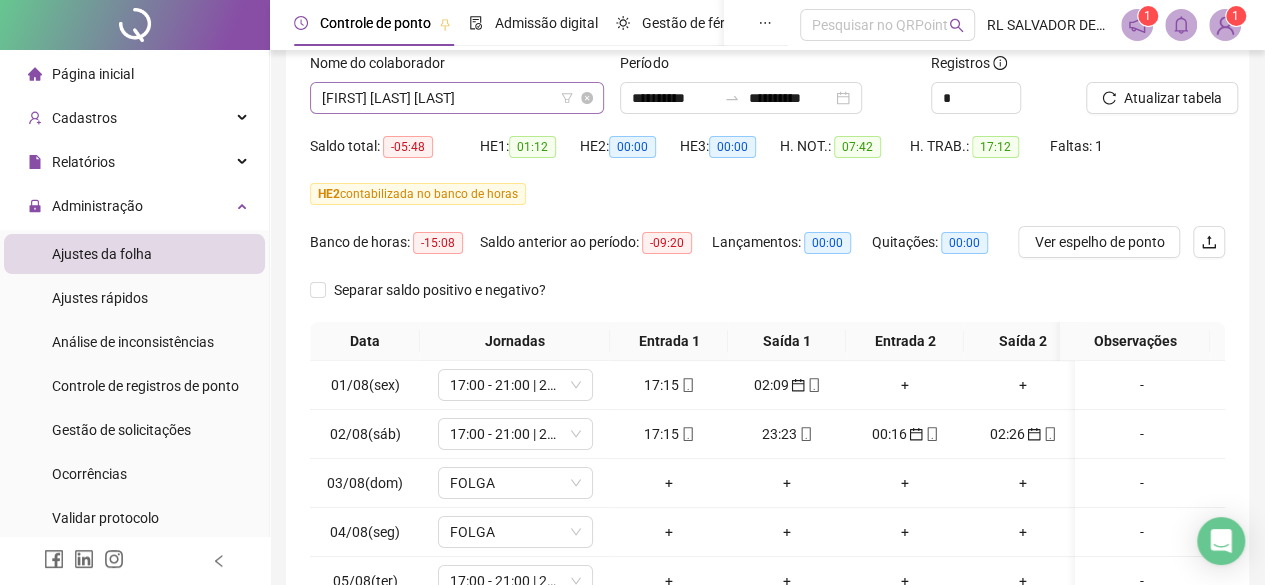 click on "[FIRST] [LAST] [LAST]" at bounding box center (457, 98) 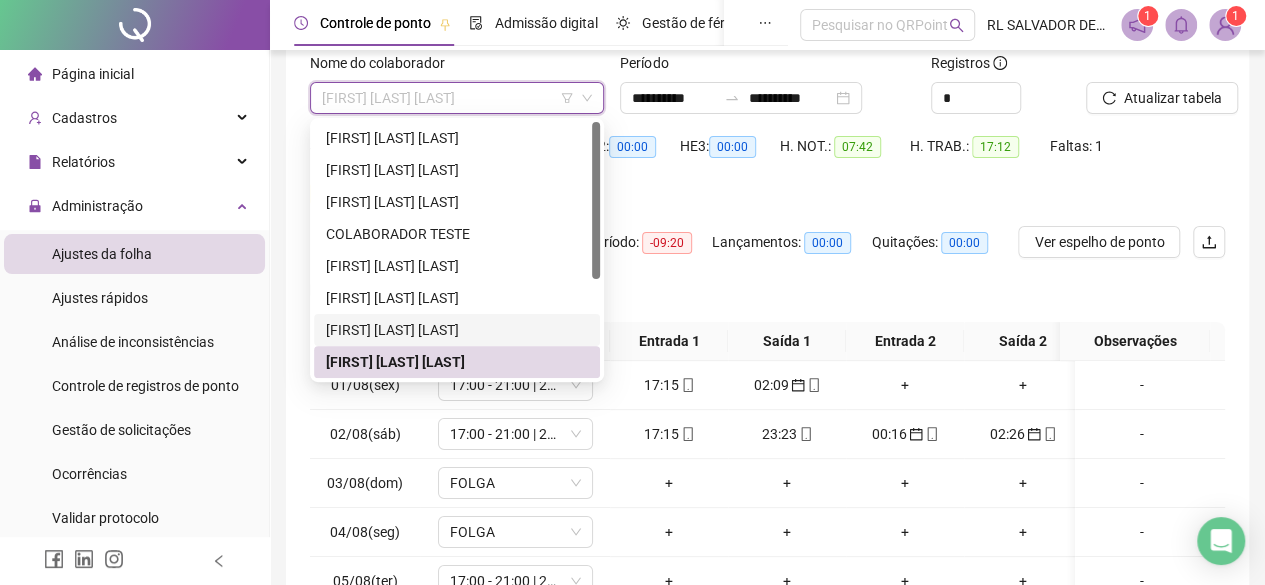 scroll, scrollTop: 100, scrollLeft: 0, axis: vertical 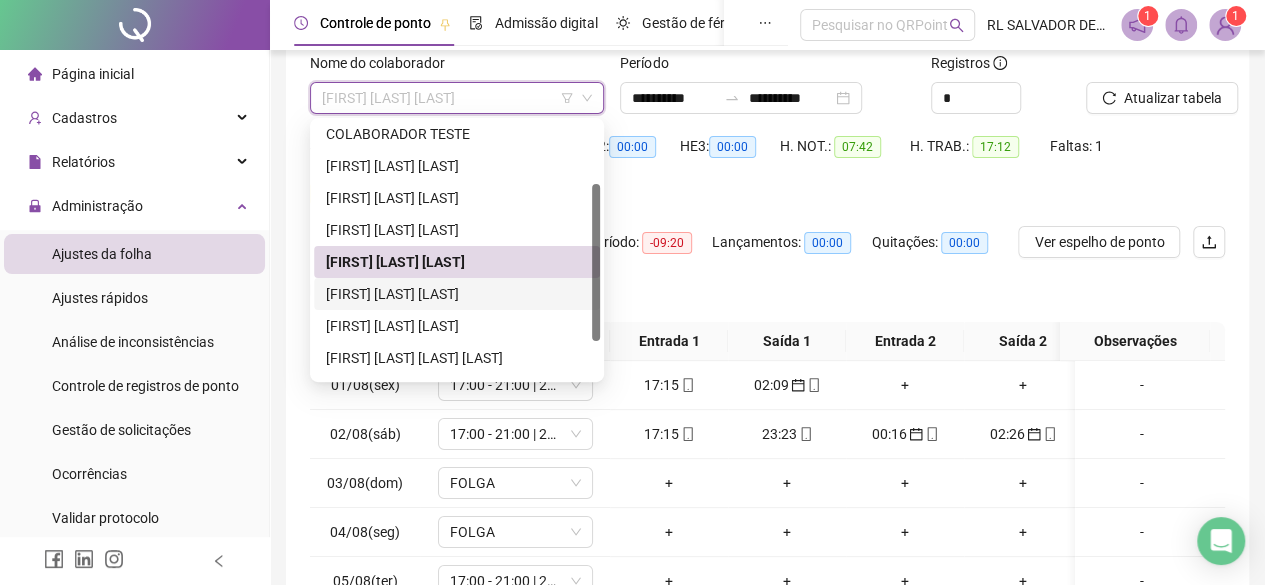 click on "[FIRST] [LAST] [LAST]" at bounding box center (457, 294) 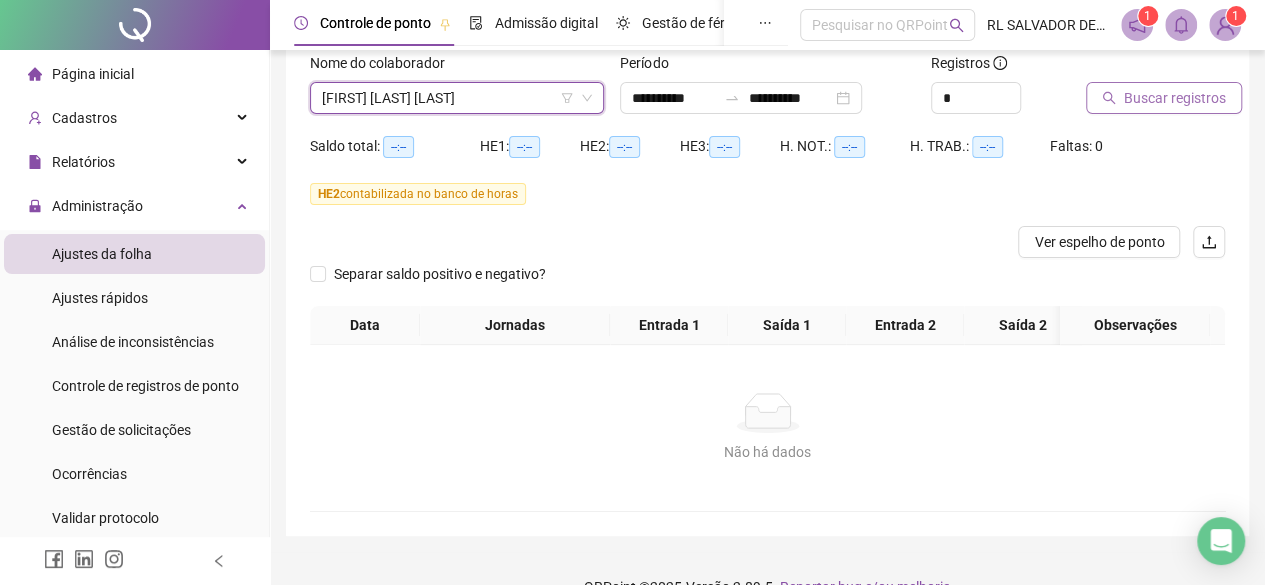 click on "Buscar registros" at bounding box center [1164, 98] 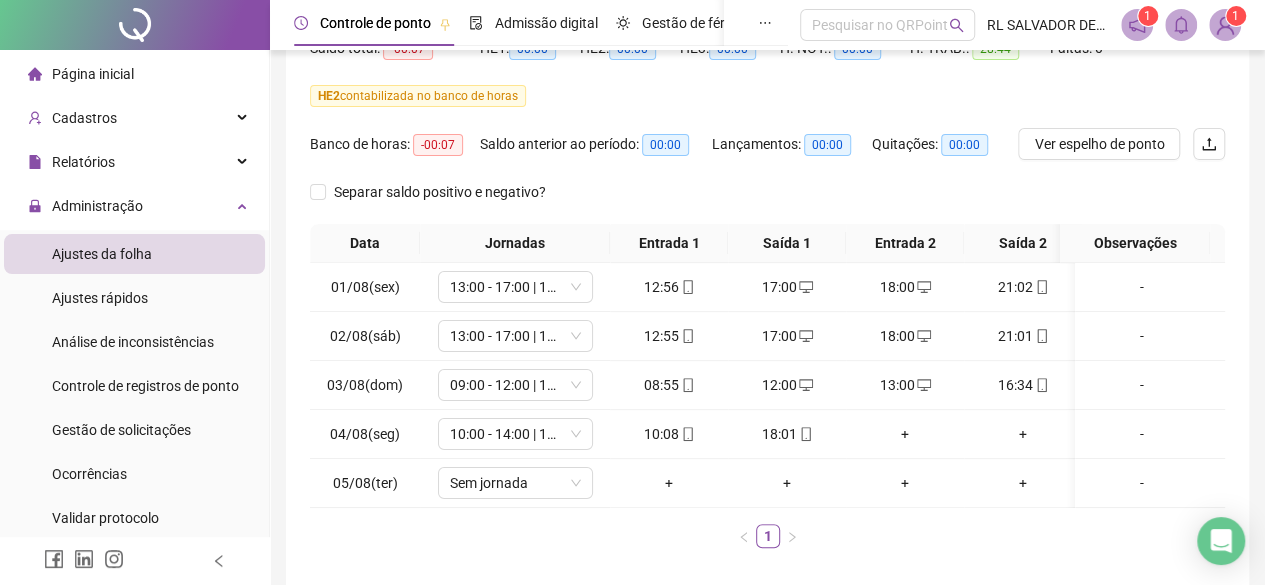 scroll, scrollTop: 0, scrollLeft: 0, axis: both 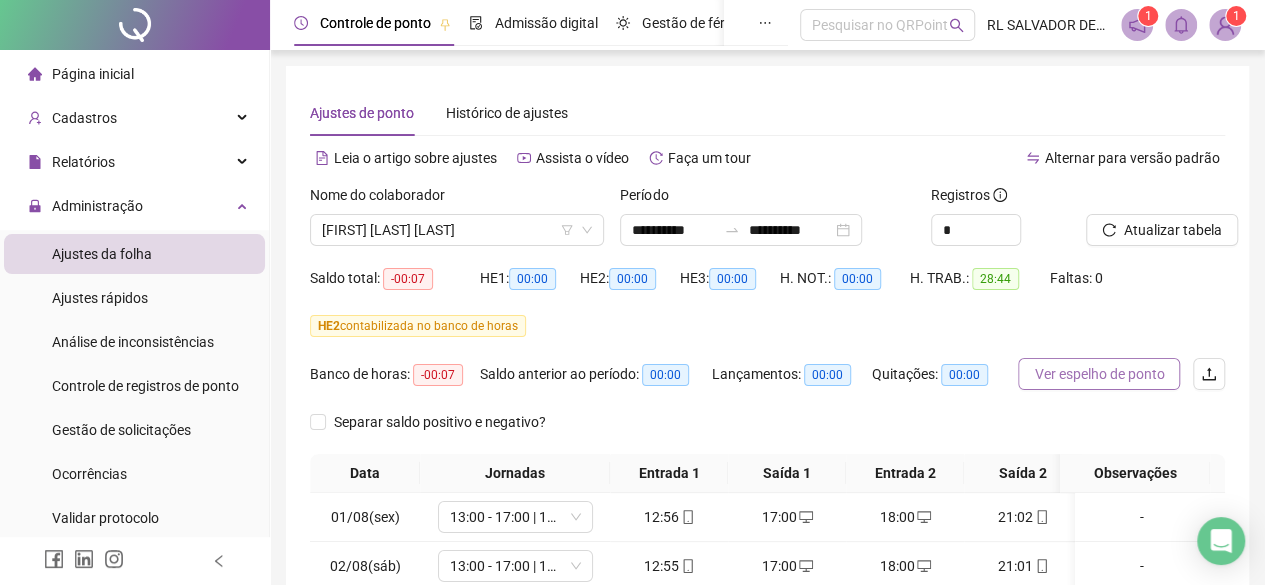 click on "Ver espelho de ponto" at bounding box center (1099, 374) 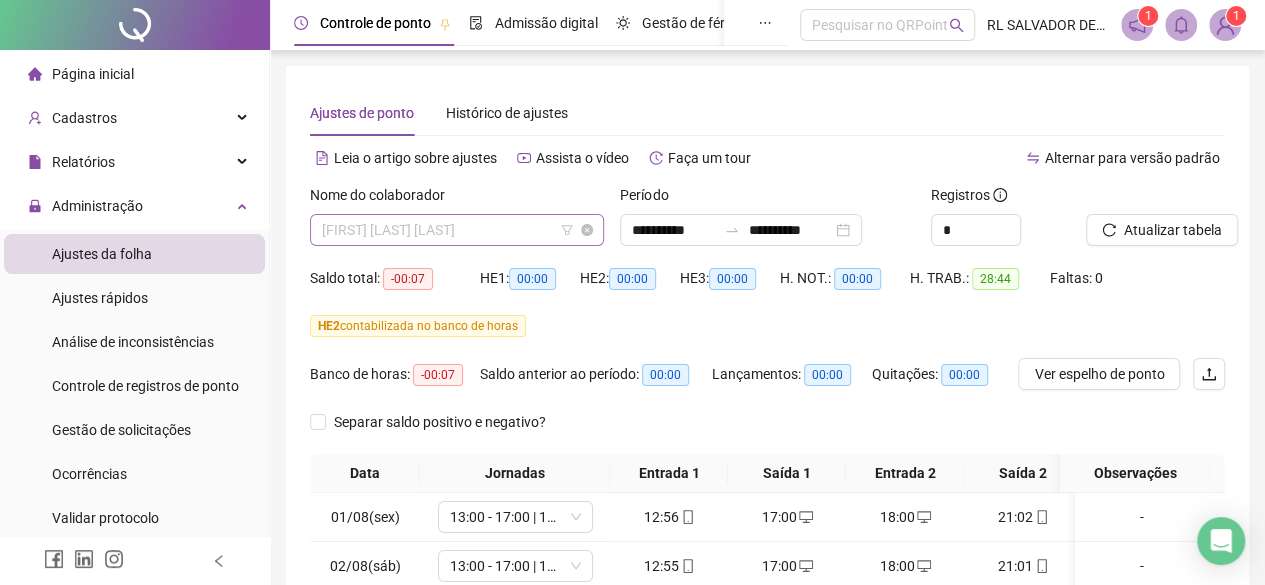 click on "[FIRST] [LAST] [LAST]" at bounding box center (457, 230) 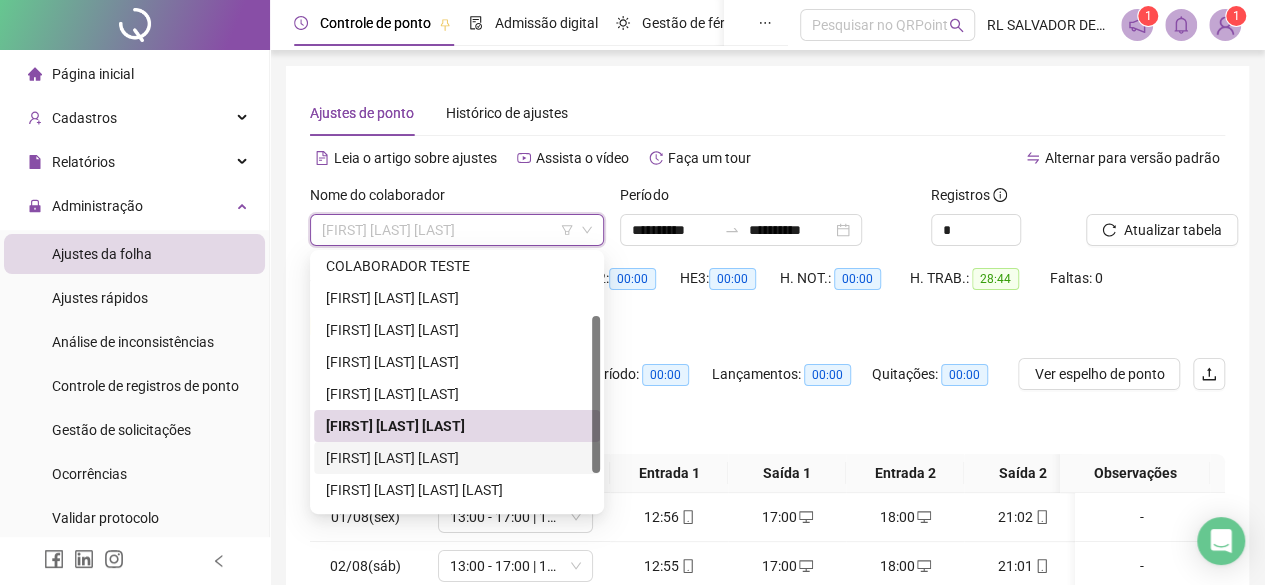 click on "[FIRST] [LAST] [LAST]" at bounding box center [457, 458] 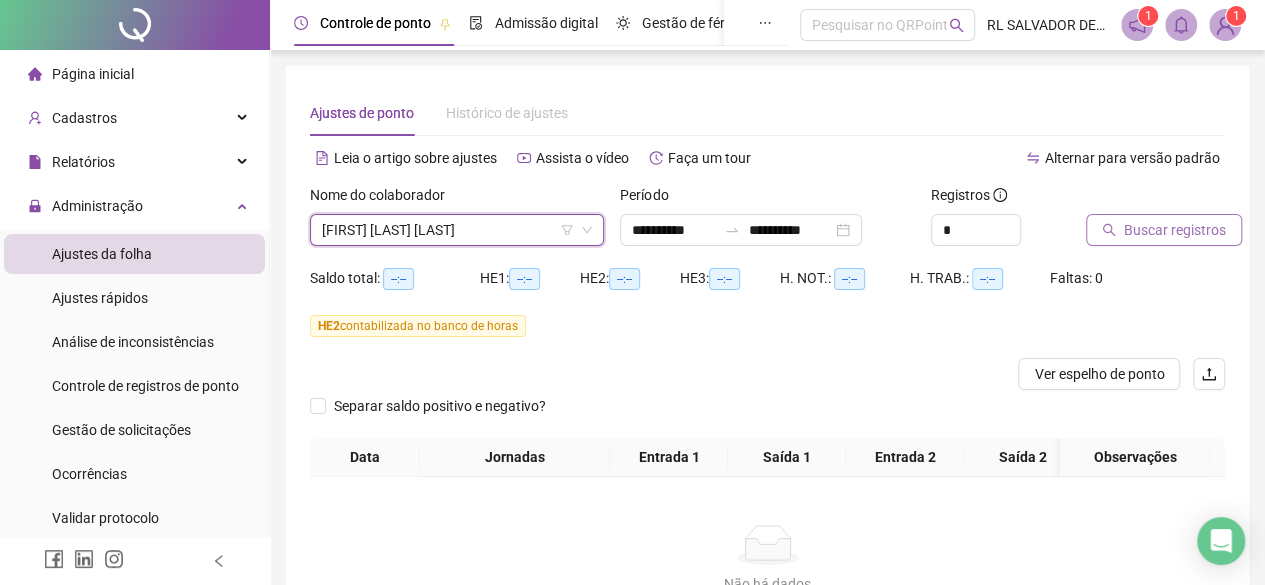 click on "Buscar registros" at bounding box center (1175, 230) 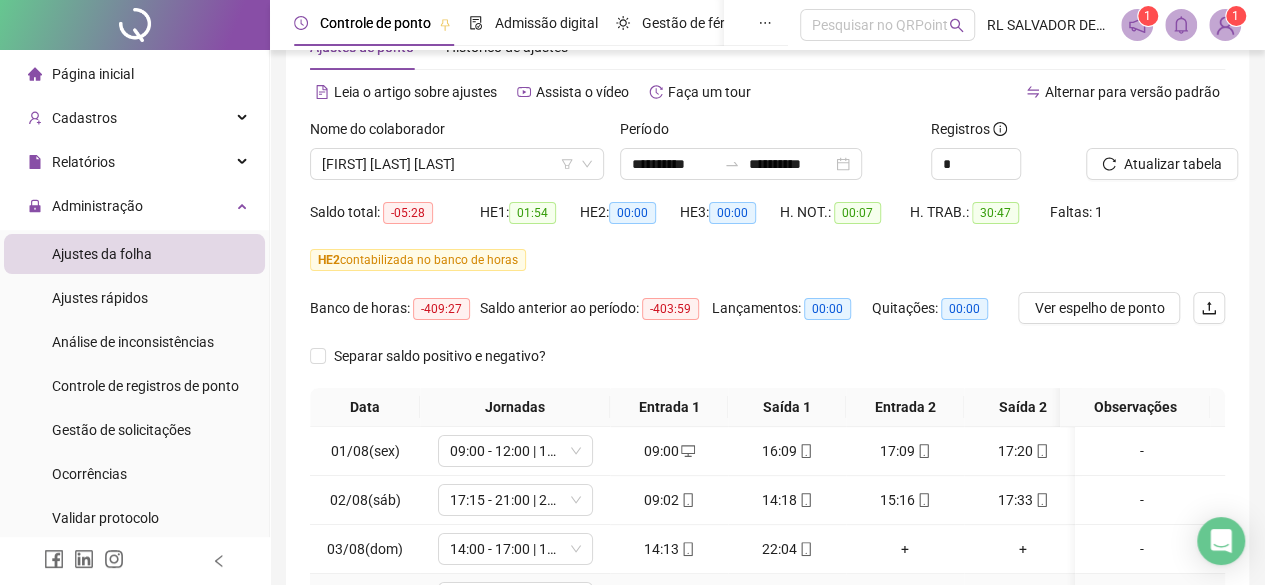 scroll, scrollTop: 32, scrollLeft: 0, axis: vertical 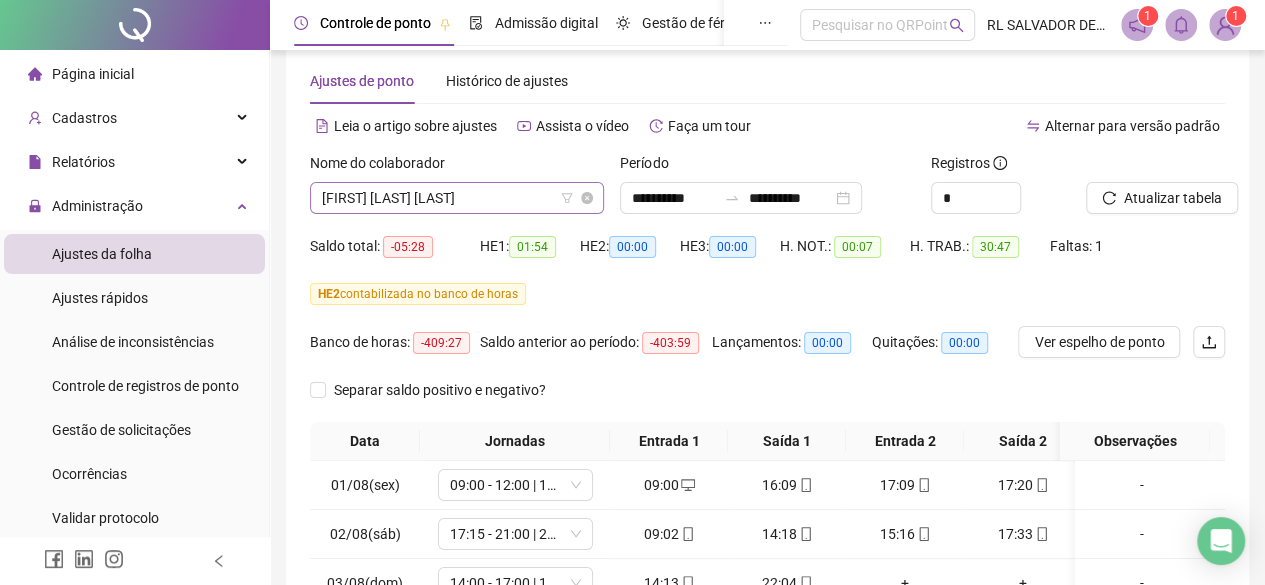 click on "[FIRST] [LAST] [LAST]" at bounding box center (457, 198) 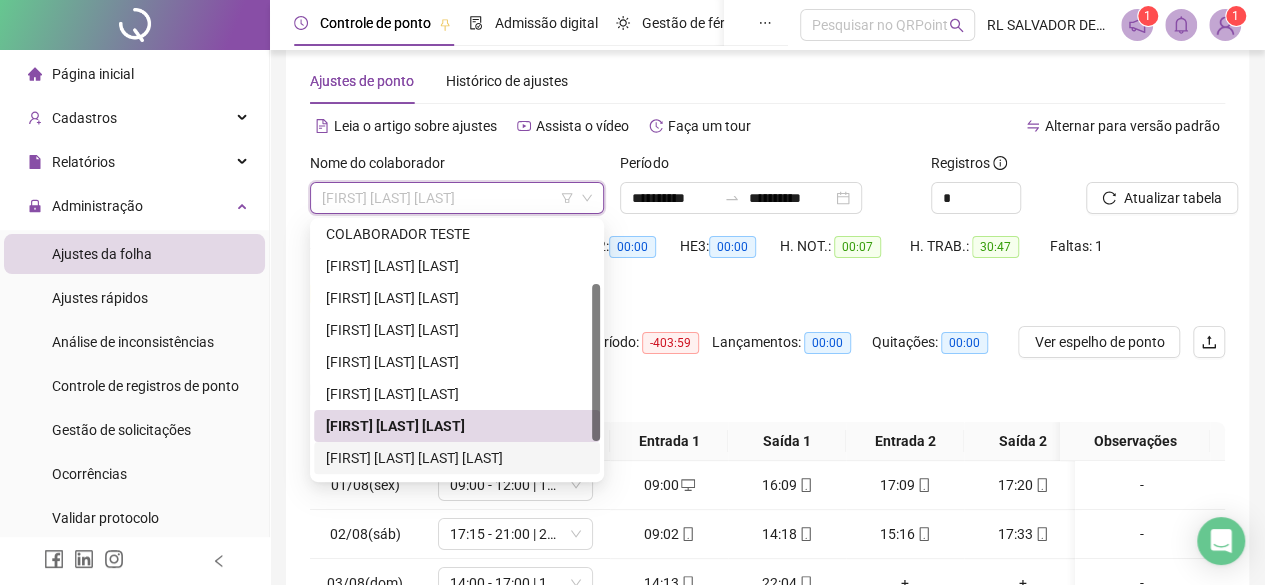 drag, startPoint x: 486, startPoint y: 453, endPoint x: 498, endPoint y: 454, distance: 12.0415945 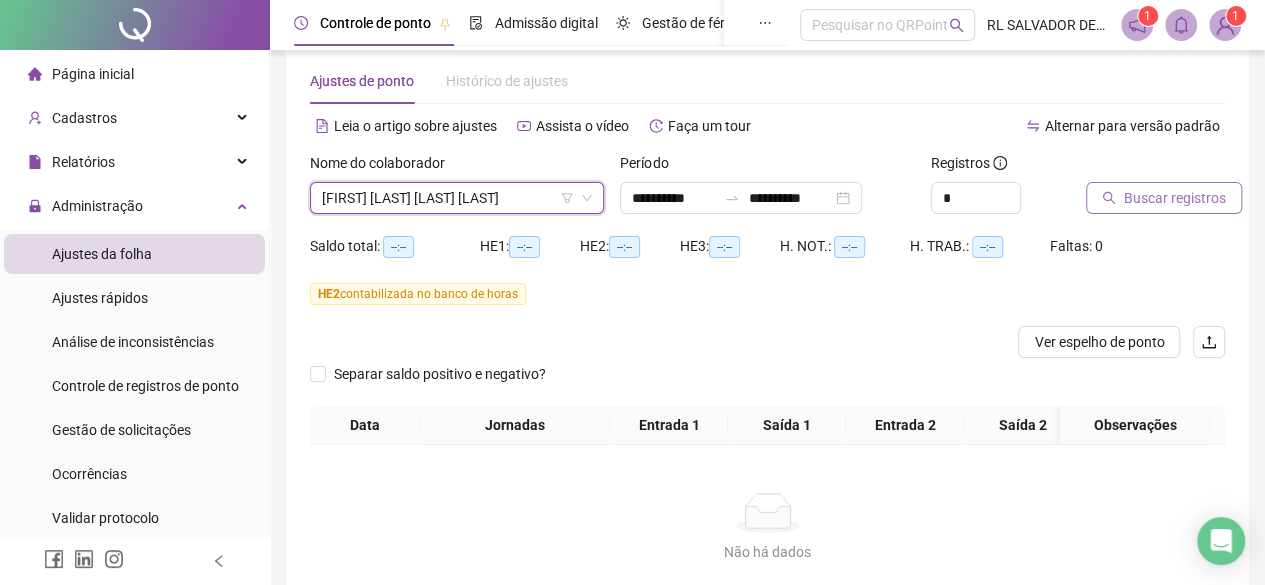 click on "Buscar registros" at bounding box center (1175, 198) 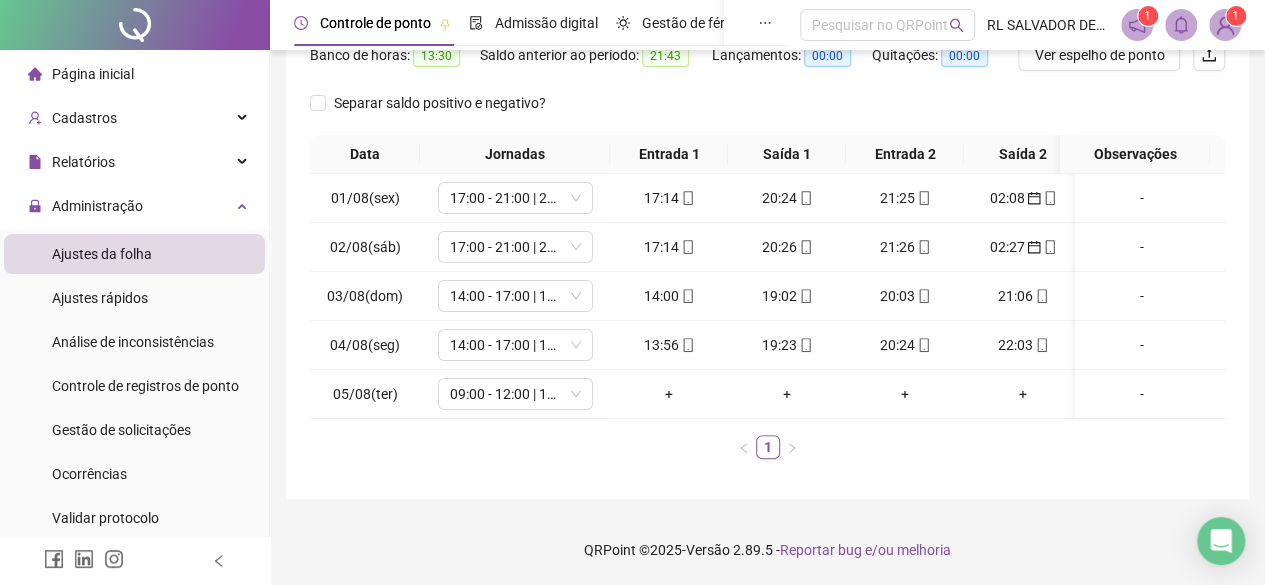 scroll, scrollTop: 332, scrollLeft: 0, axis: vertical 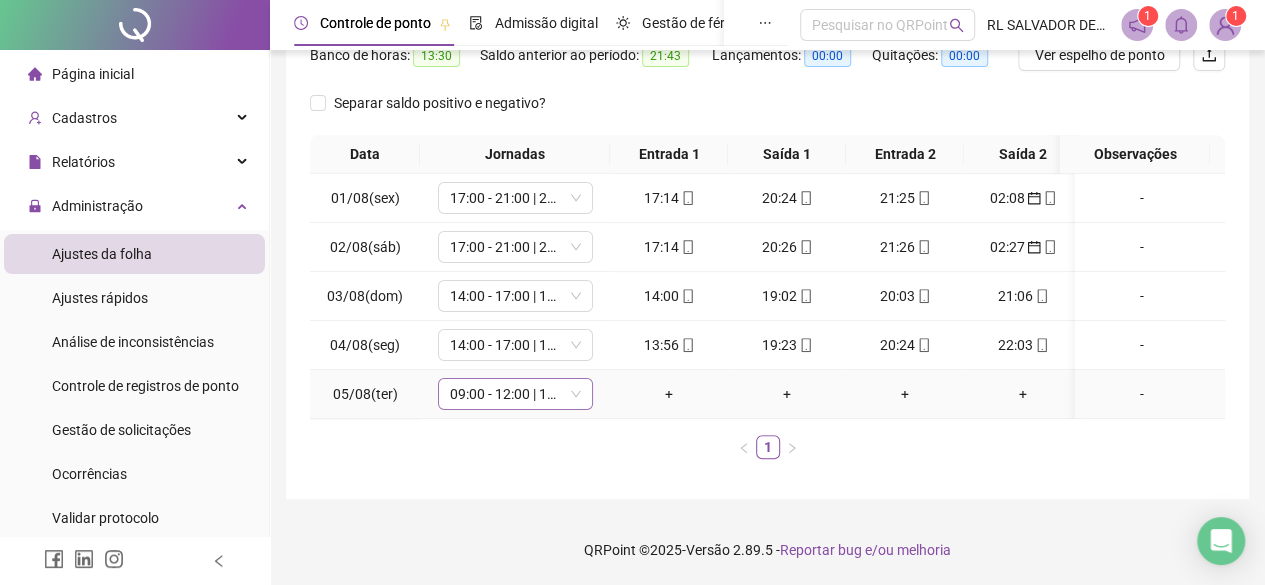 click on "09:00 - 12:00 | 13:00 - 17:30" at bounding box center (515, 394) 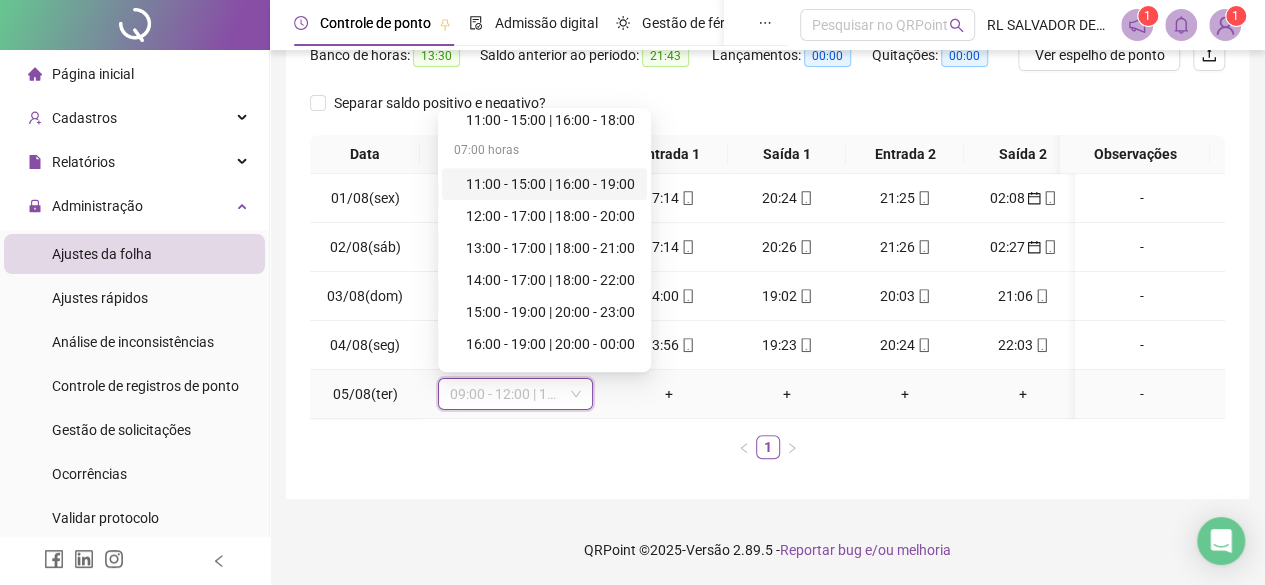 scroll, scrollTop: 1000, scrollLeft: 0, axis: vertical 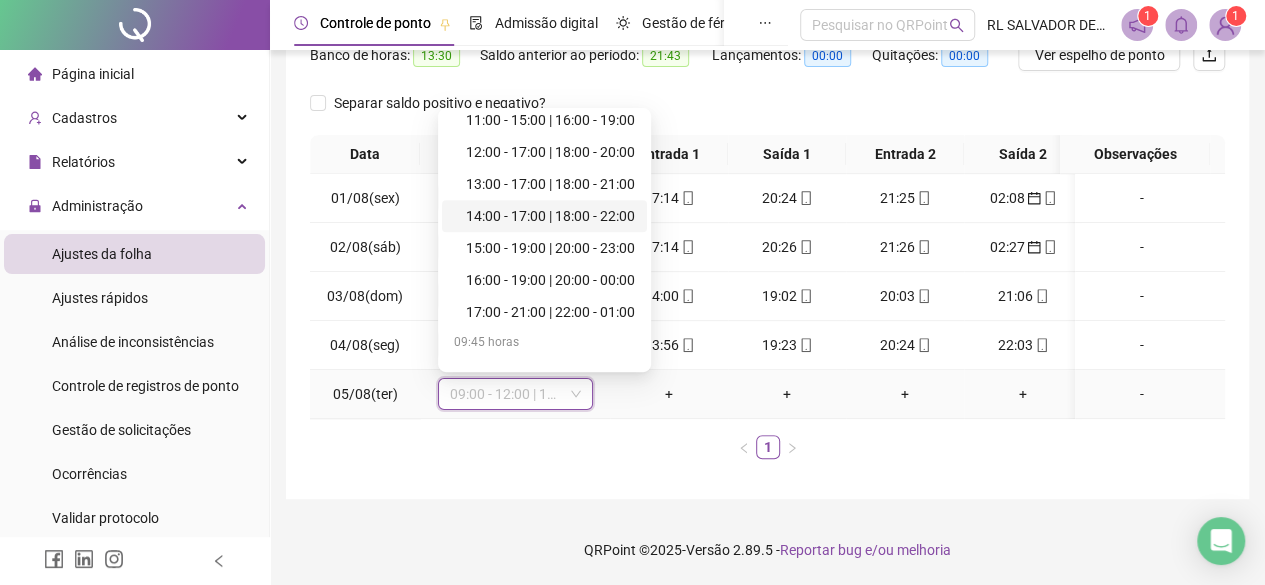click on "14:00 - 17:00 | 18:00 - 22:00" at bounding box center [550, 216] 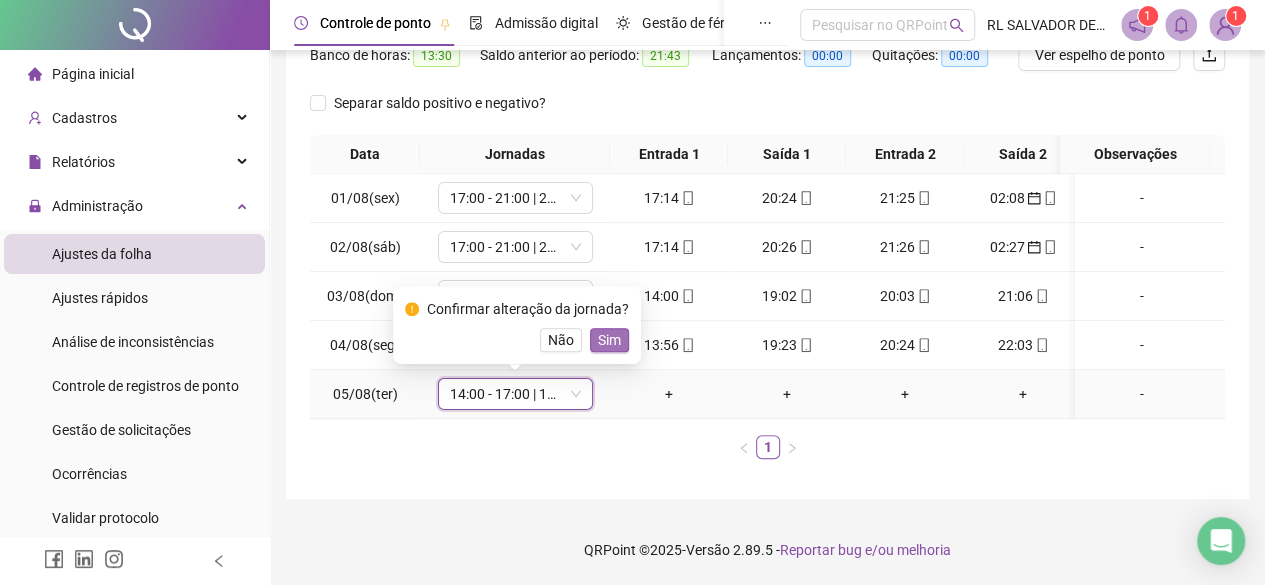 click on "Sim" at bounding box center [609, 340] 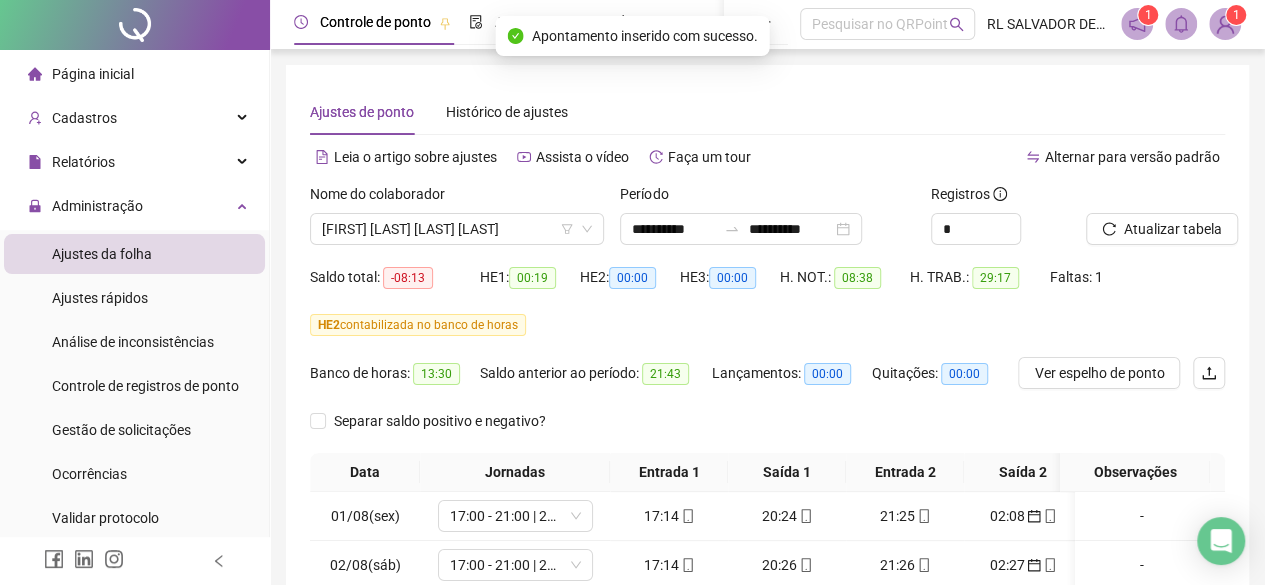 scroll, scrollTop: 0, scrollLeft: 0, axis: both 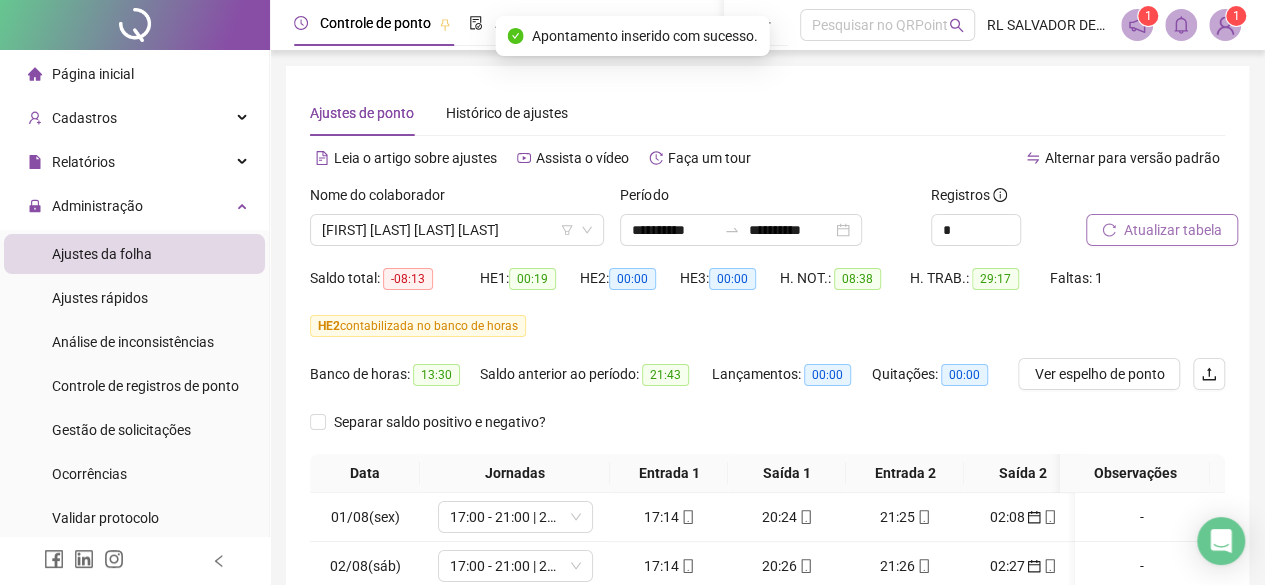click on "Atualizar tabela" at bounding box center (1173, 230) 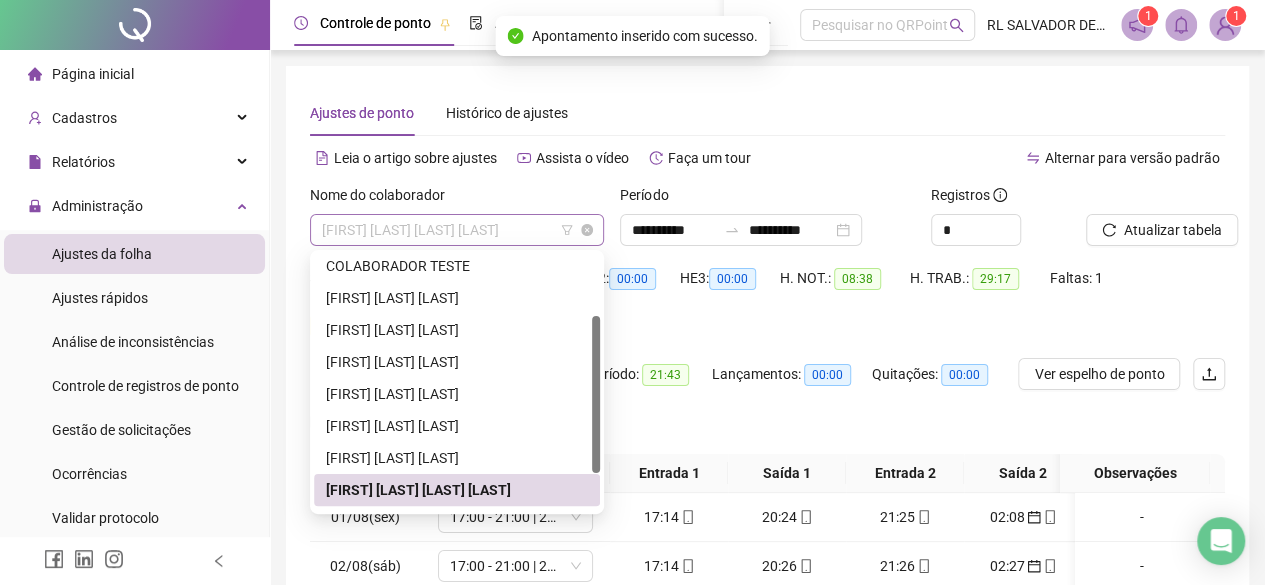 click on "[FIRST] [LAST] [LAST] [LAST]" at bounding box center (457, 230) 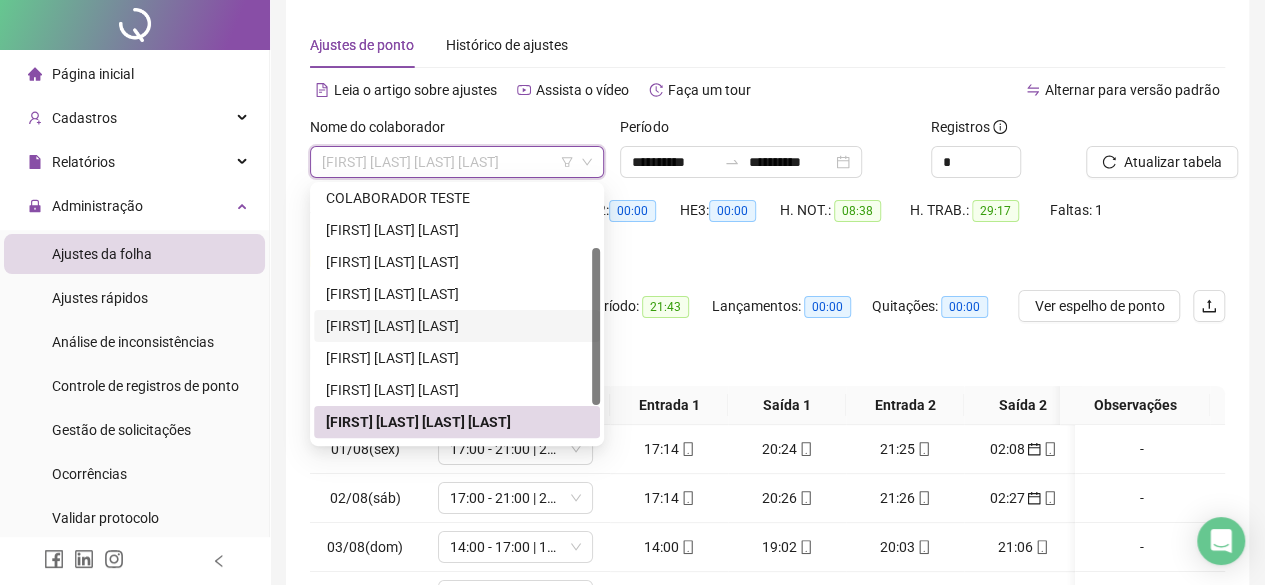 scroll, scrollTop: 100, scrollLeft: 0, axis: vertical 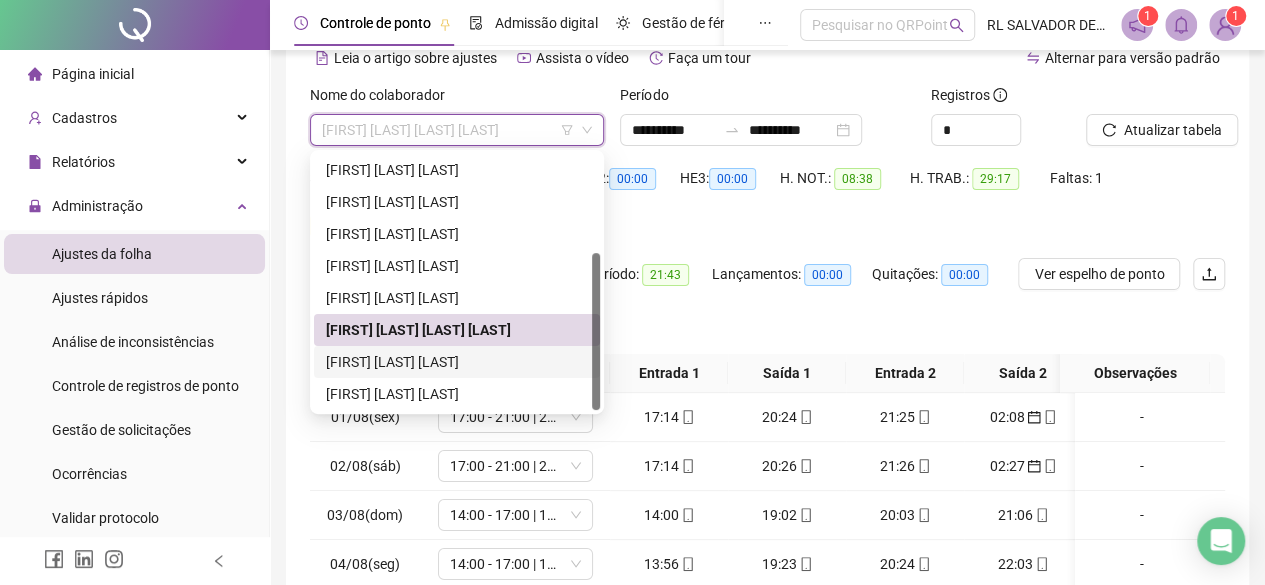 click on "[FIRST] [LAST] [LAST]" at bounding box center [457, 362] 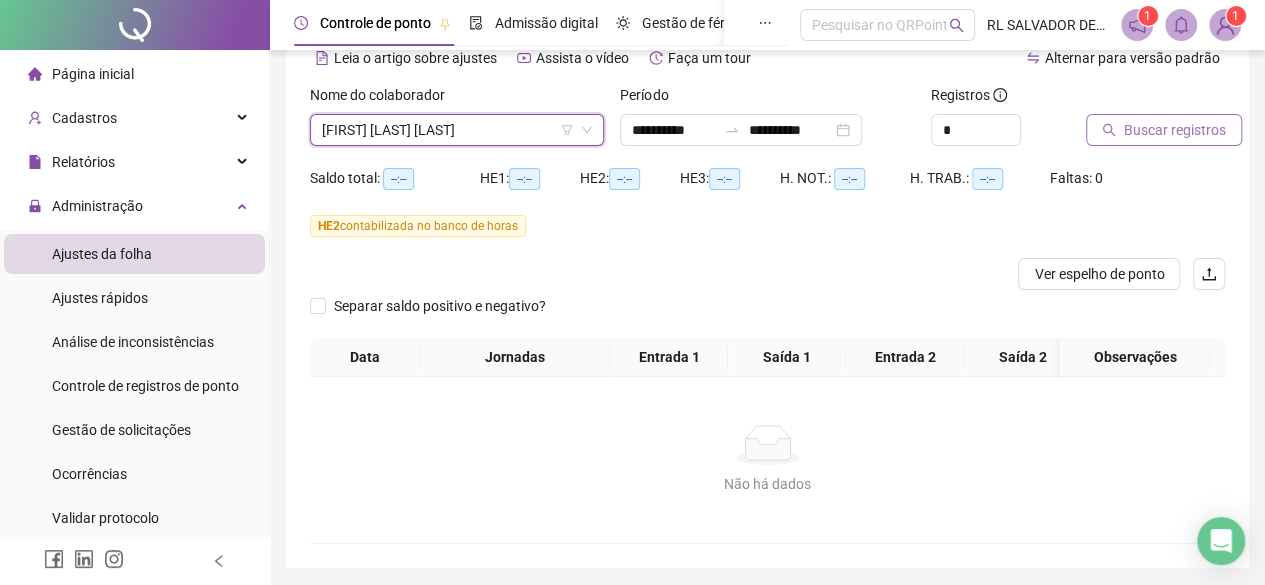 click on "Buscar registros" at bounding box center [1175, 130] 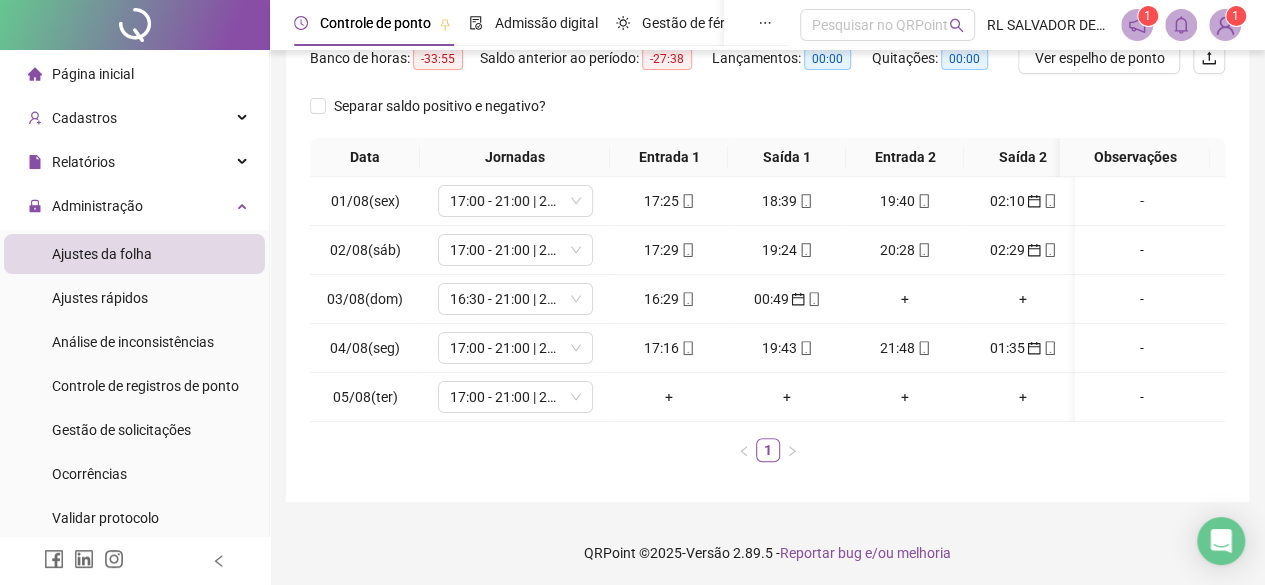 scroll, scrollTop: 332, scrollLeft: 0, axis: vertical 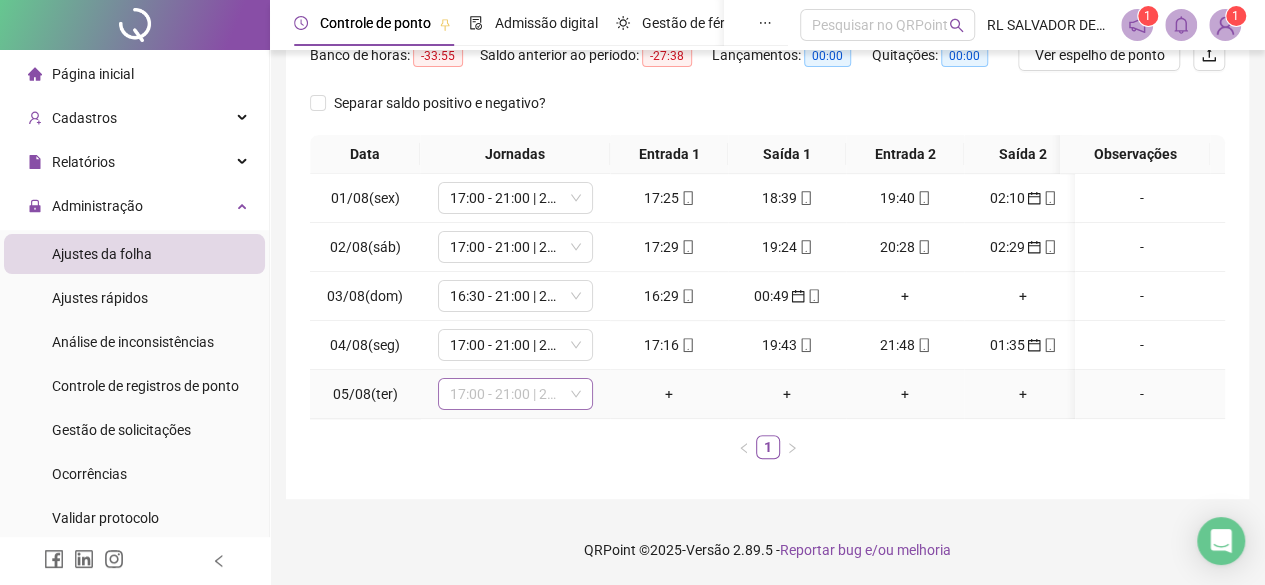 click on "17:00 - 21:00 | 22:00 - 01:00" at bounding box center [515, 394] 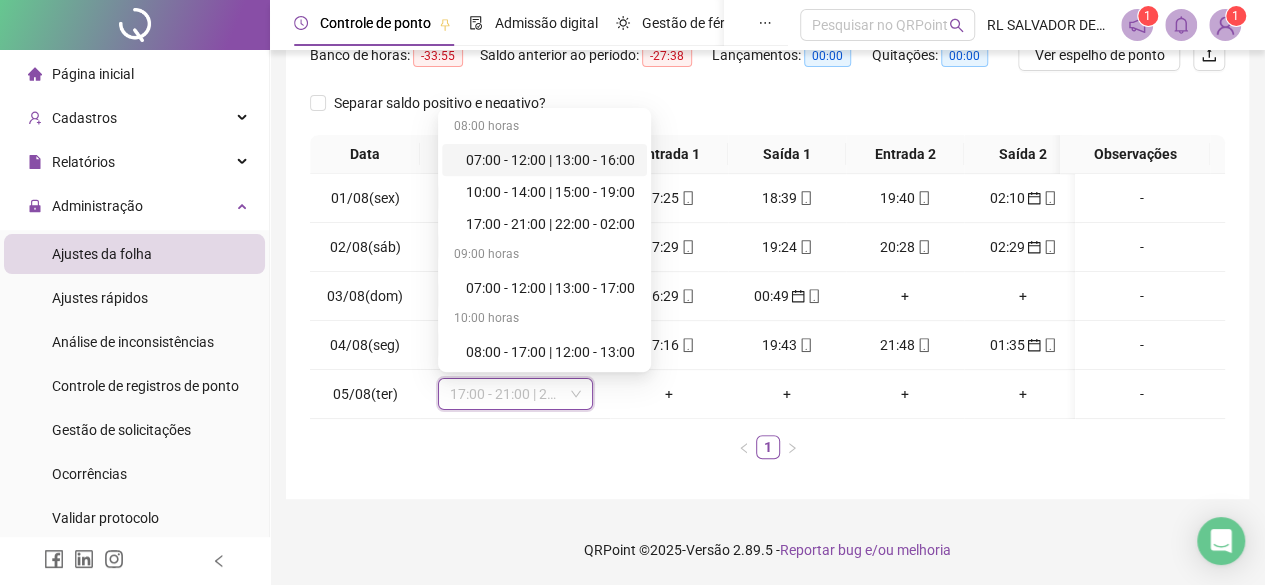 click on "1" at bounding box center (767, 447) 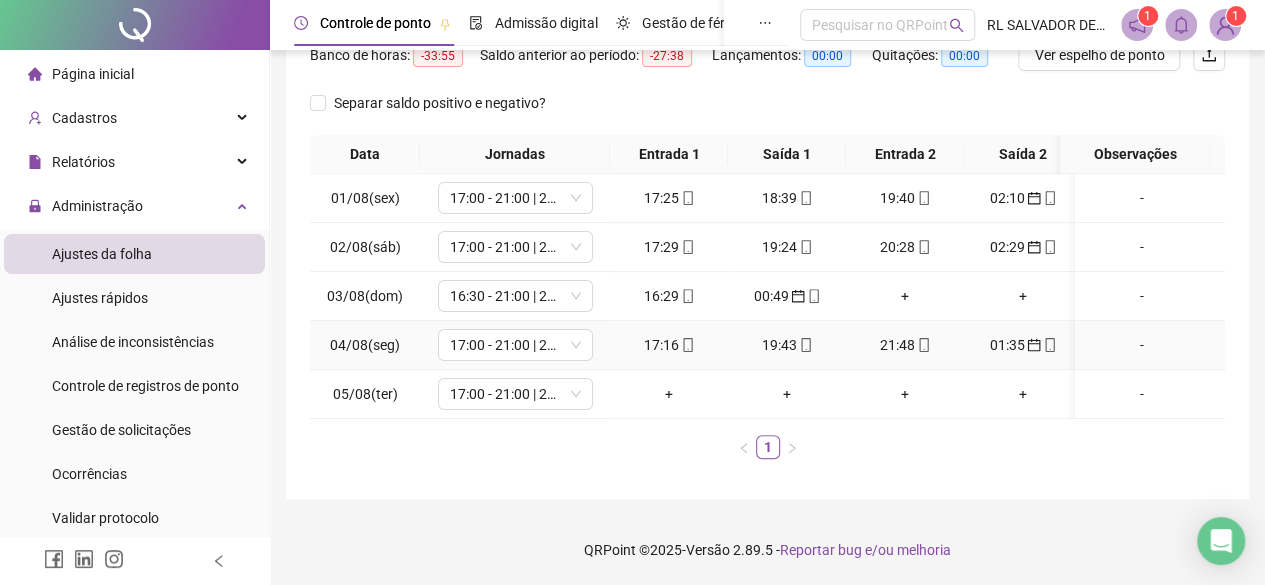 scroll, scrollTop: 0, scrollLeft: 0, axis: both 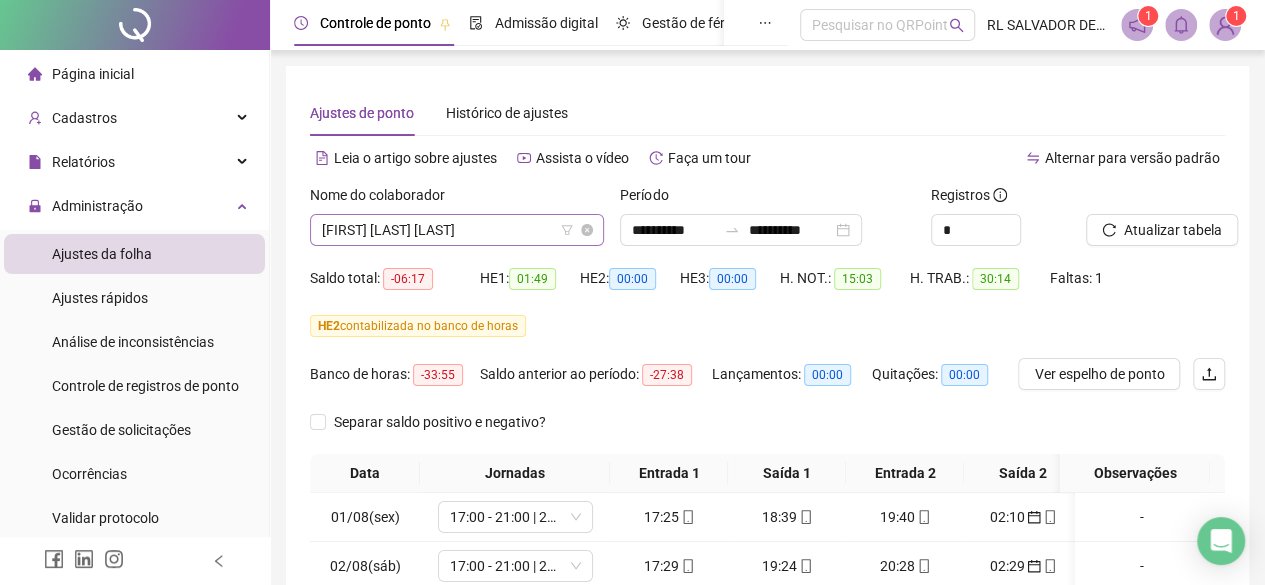click on "[FIRST] [LAST] [LAST]" at bounding box center [457, 230] 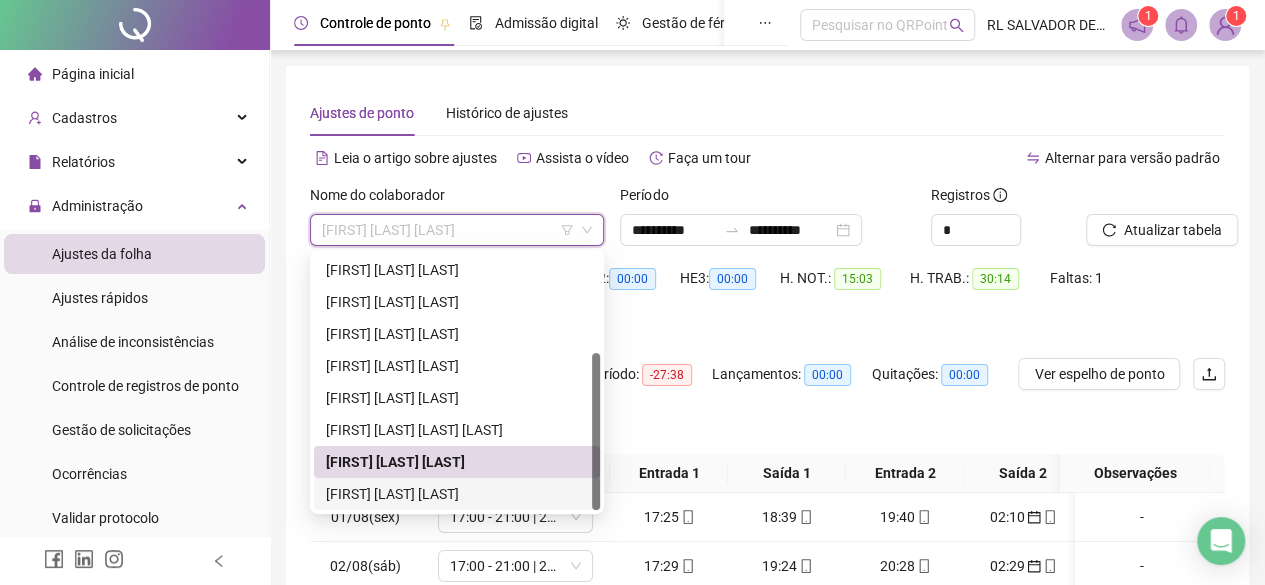 click on "[FIRST] [LAST] [LAST]" at bounding box center [457, 494] 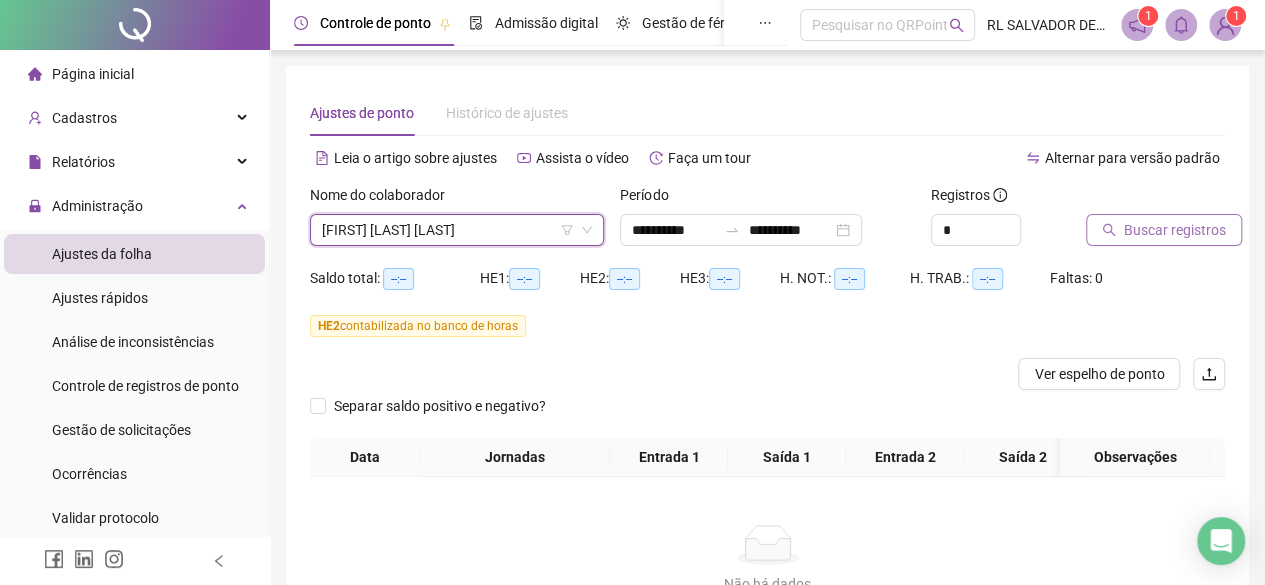 click on "Buscar registros" at bounding box center (1164, 230) 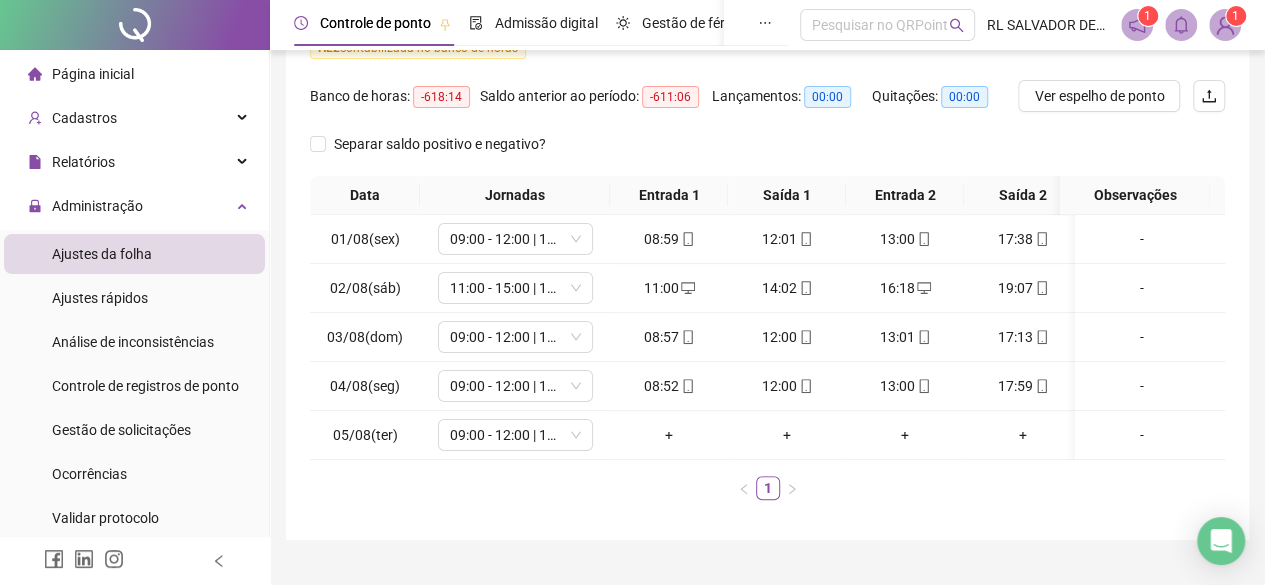 scroll, scrollTop: 332, scrollLeft: 0, axis: vertical 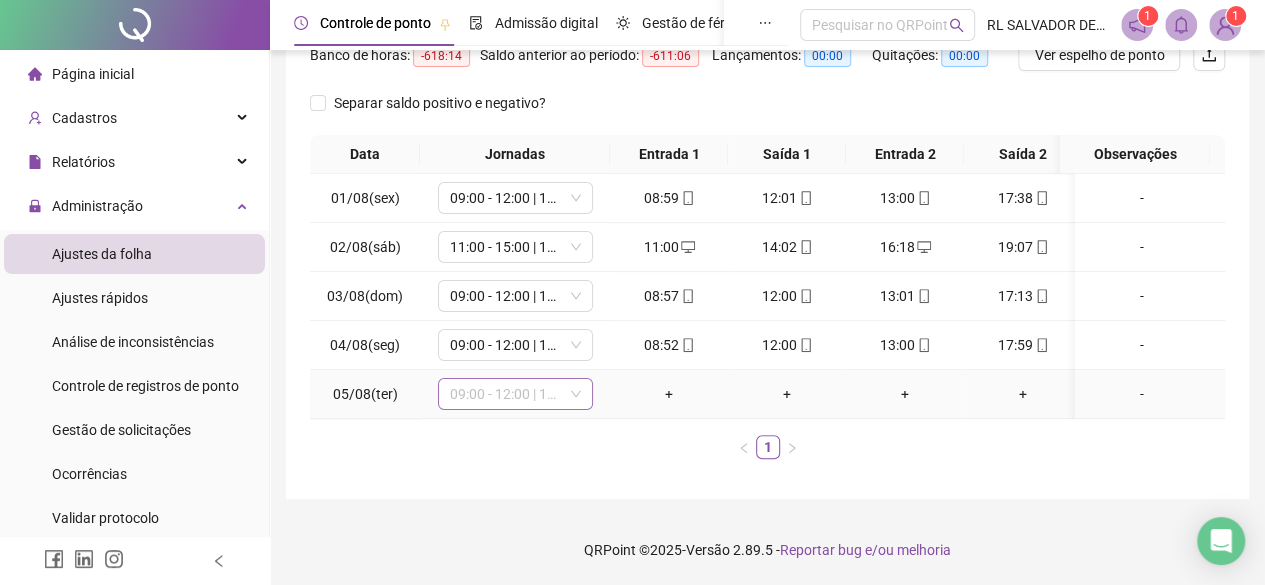 click on "09:00 - 12:00 | 13:00 - 17:30" at bounding box center (515, 394) 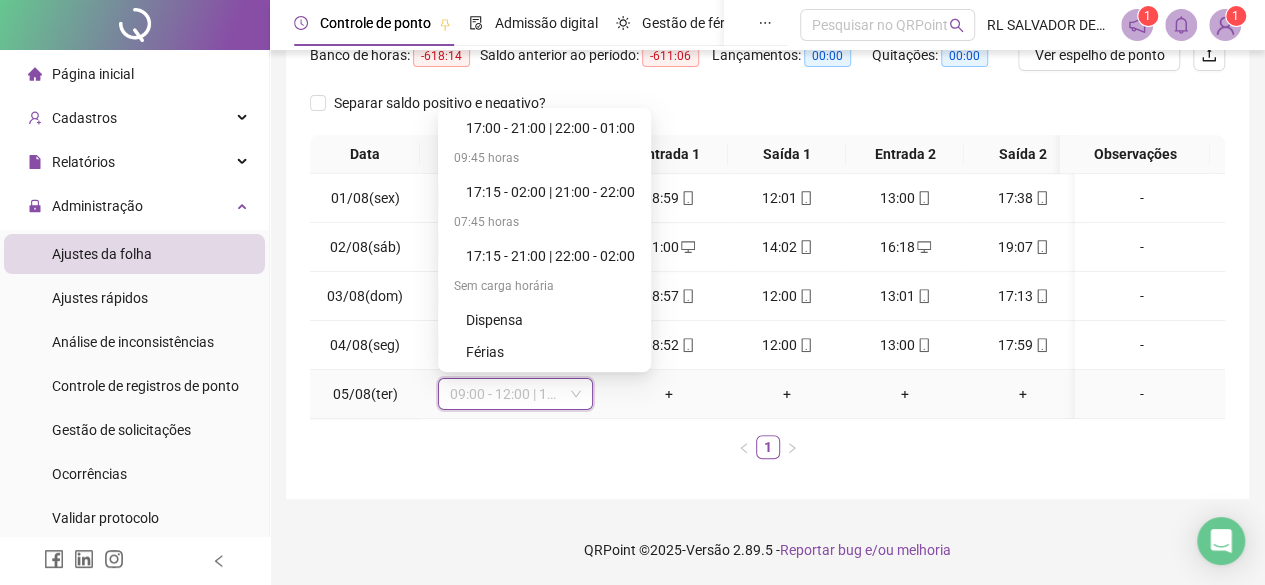 scroll, scrollTop: 1280, scrollLeft: 0, axis: vertical 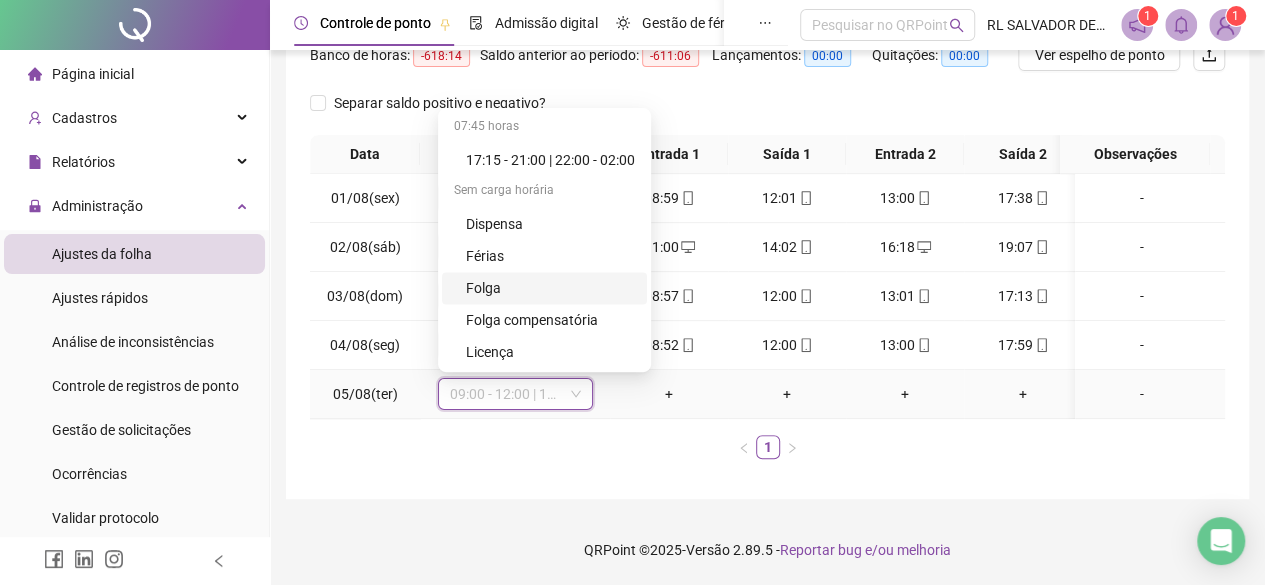 click on "Folga" at bounding box center [550, 288] 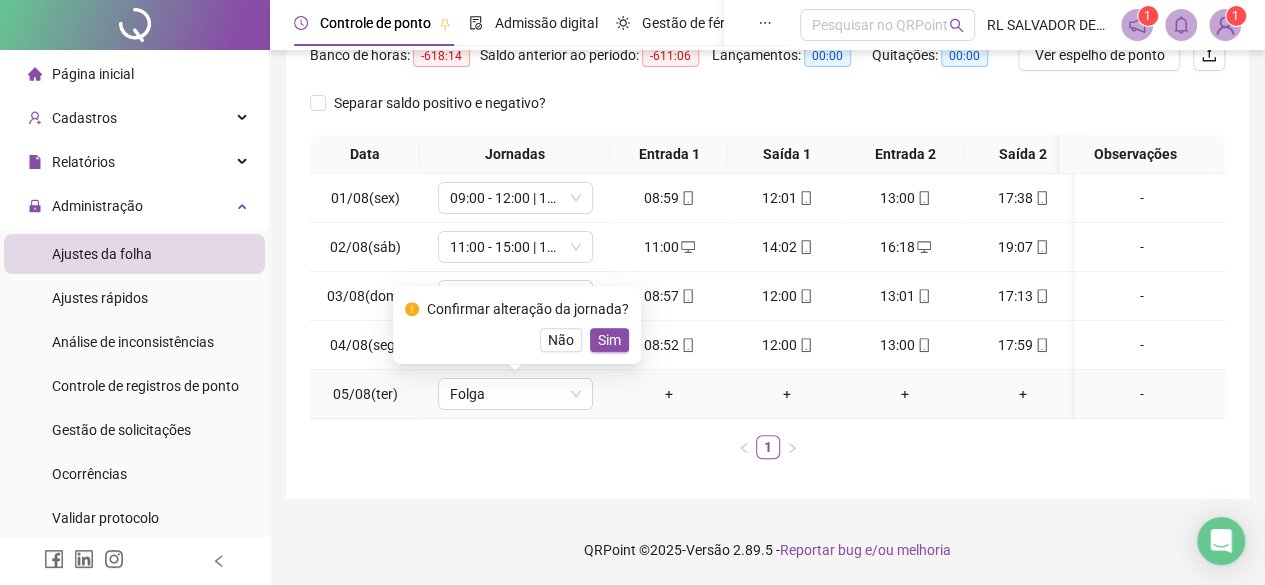 drag, startPoint x: 609, startPoint y: 321, endPoint x: 679, endPoint y: 313, distance: 70.45566 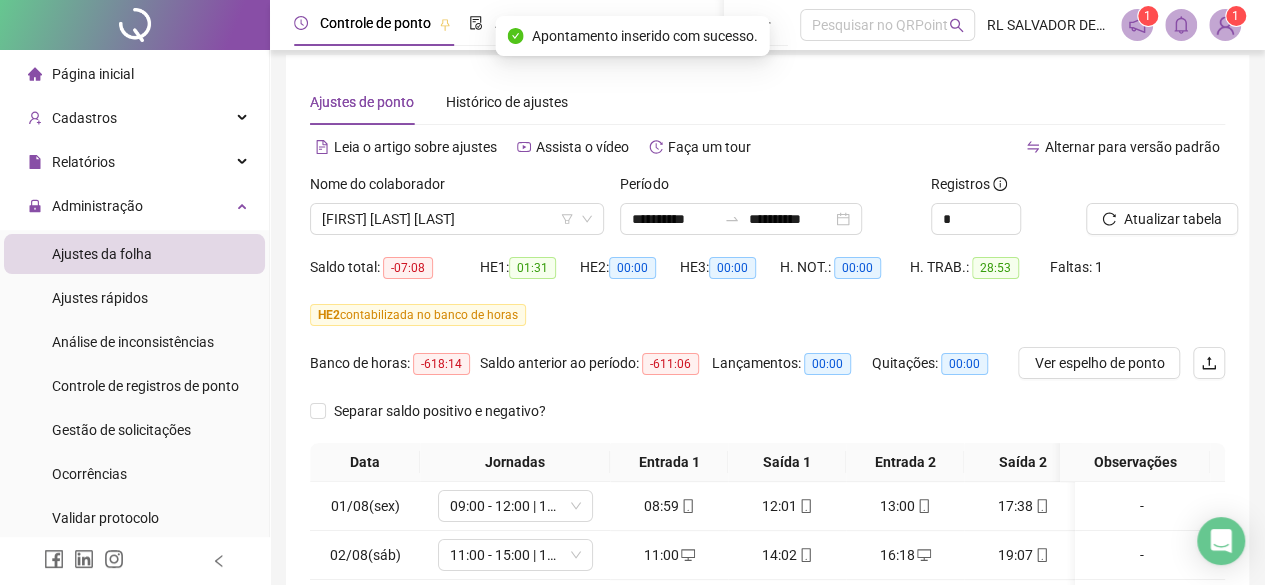 scroll, scrollTop: 0, scrollLeft: 0, axis: both 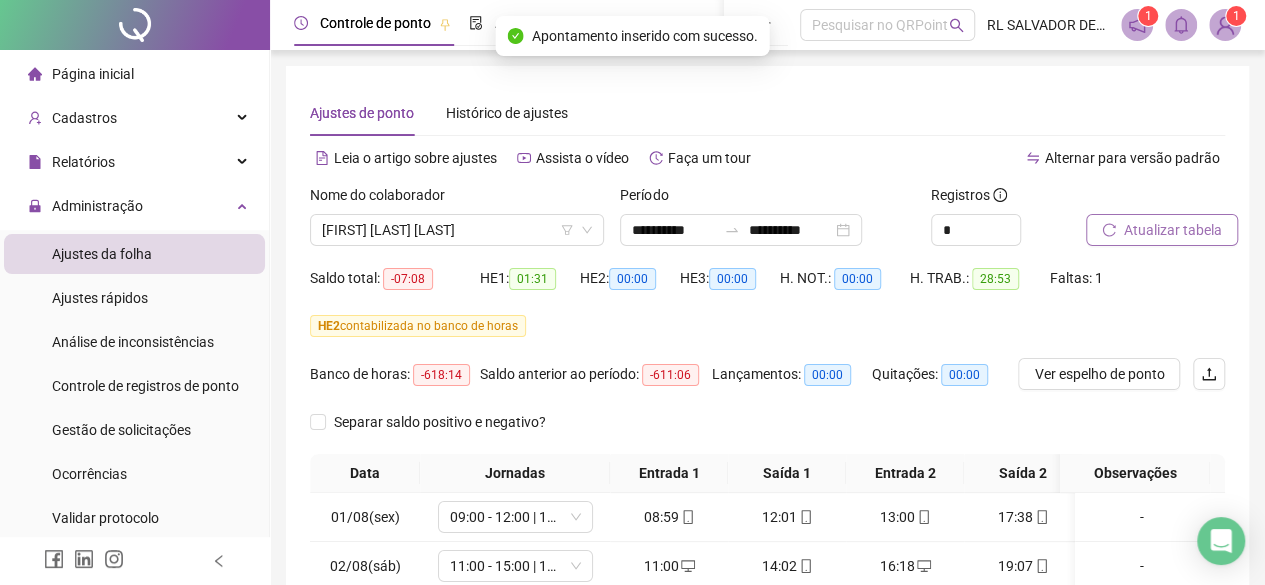 click on "Atualizar tabela" at bounding box center [1173, 230] 